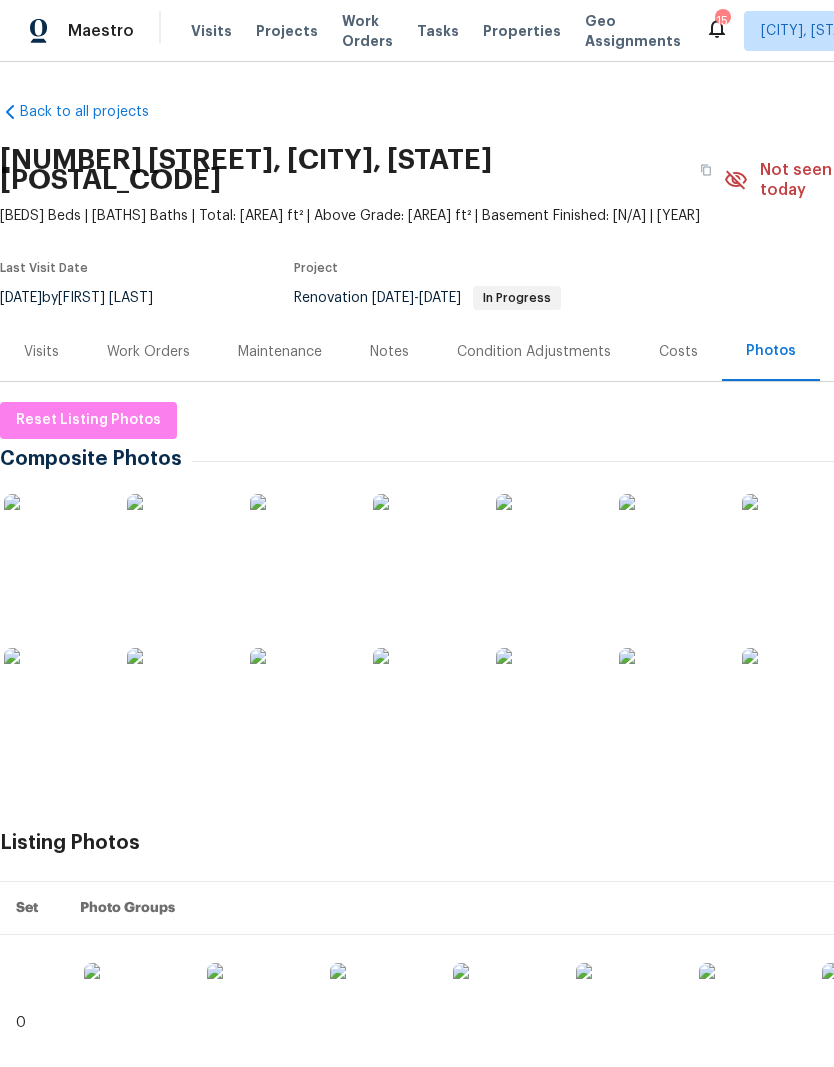 scroll, scrollTop: 80, scrollLeft: 0, axis: vertical 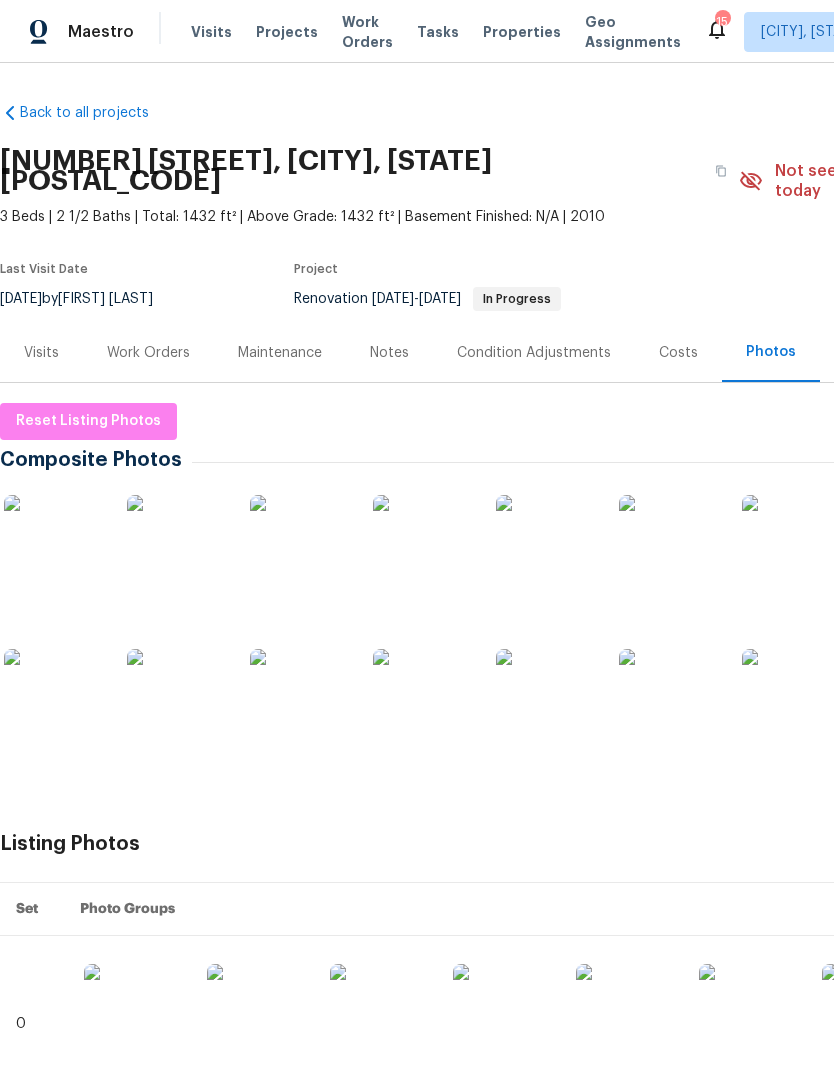 click on "Projects" at bounding box center [287, 32] 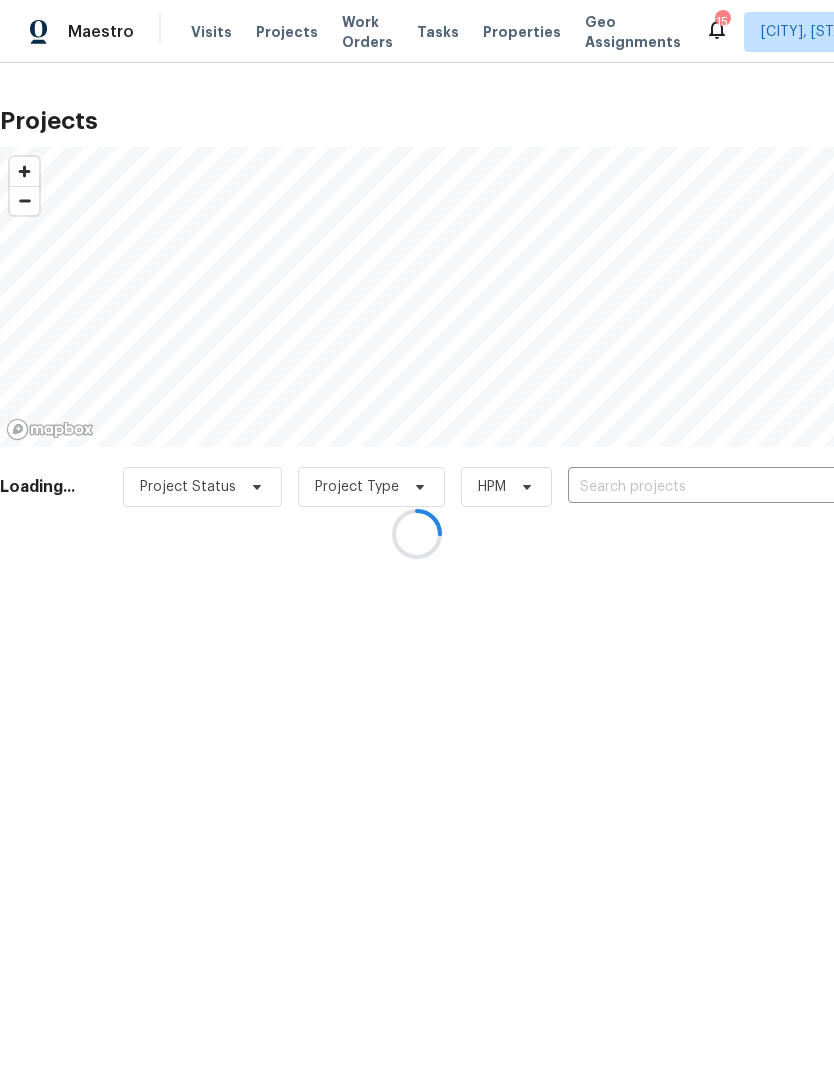 click at bounding box center [417, 533] 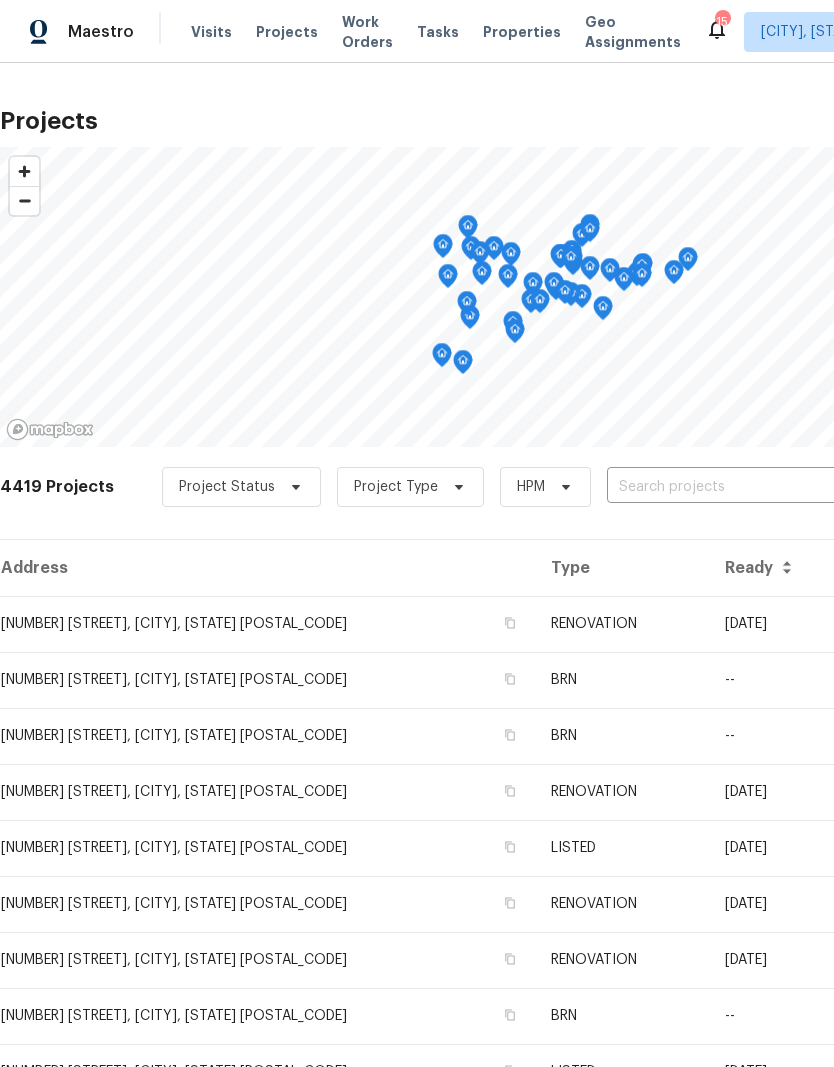 click at bounding box center [721, 487] 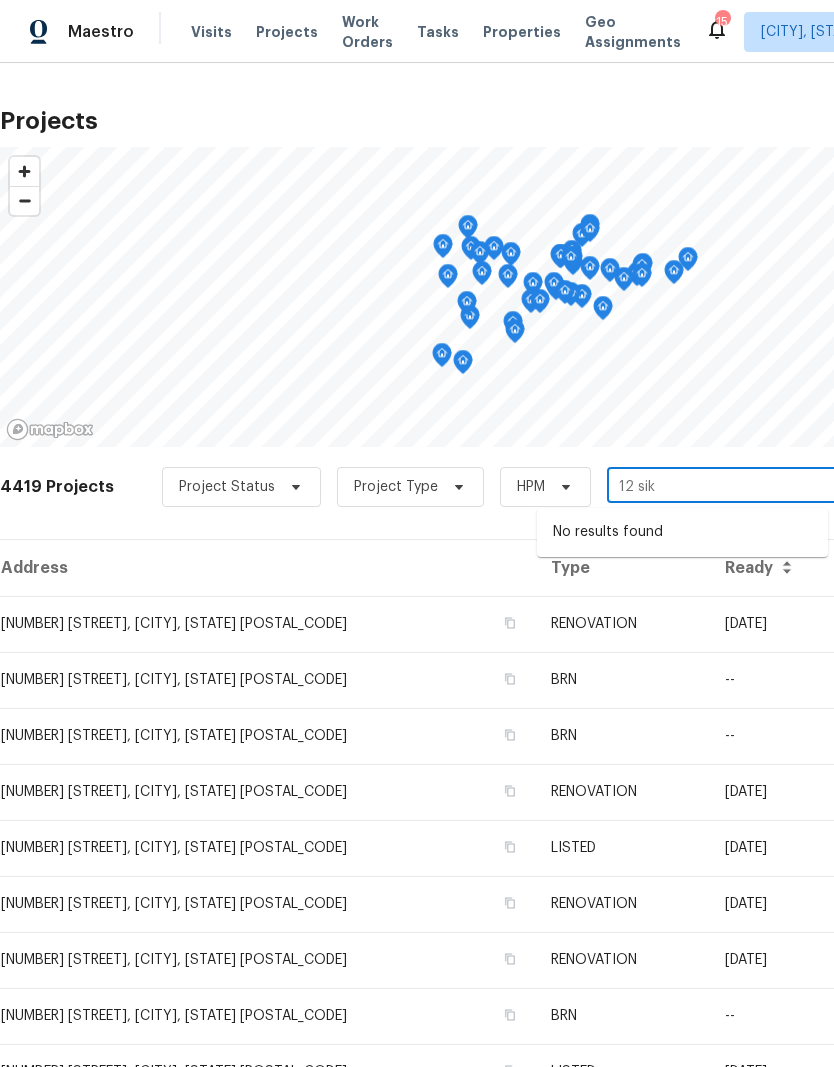 type on "12 si" 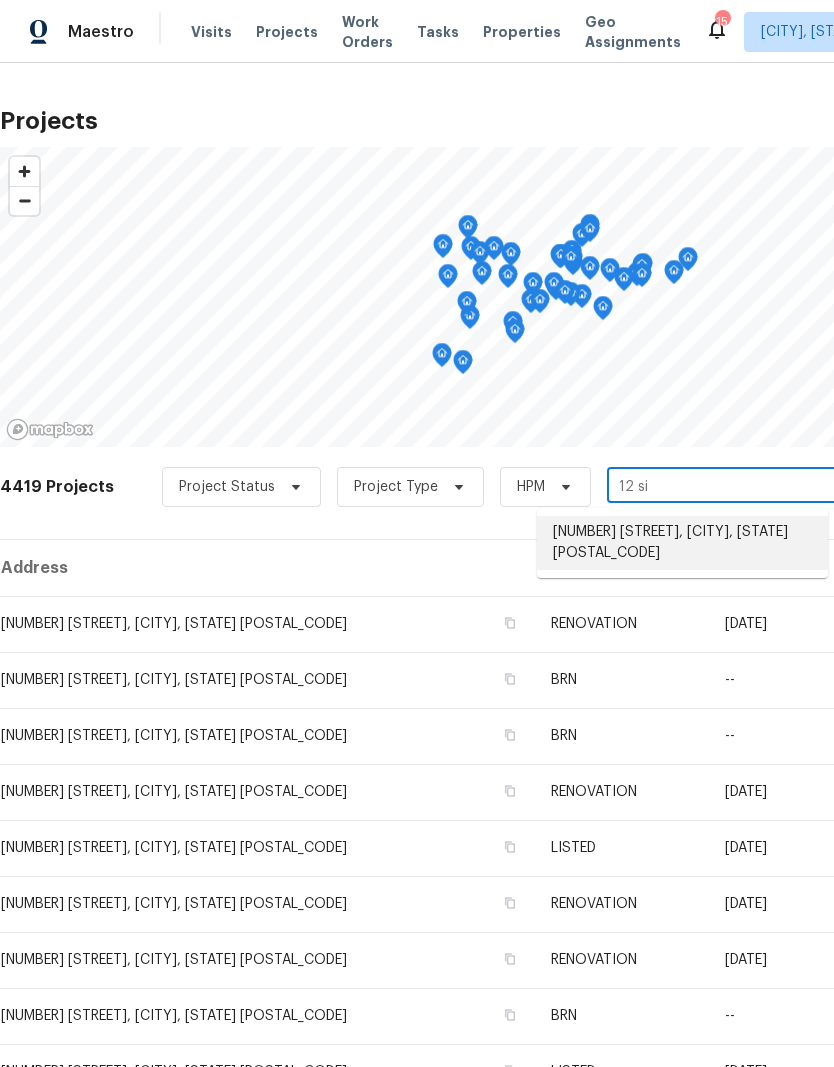 click on "[NUMBER] [STREET], [CITY], [STATE] [POSTAL_CODE]" at bounding box center [682, 543] 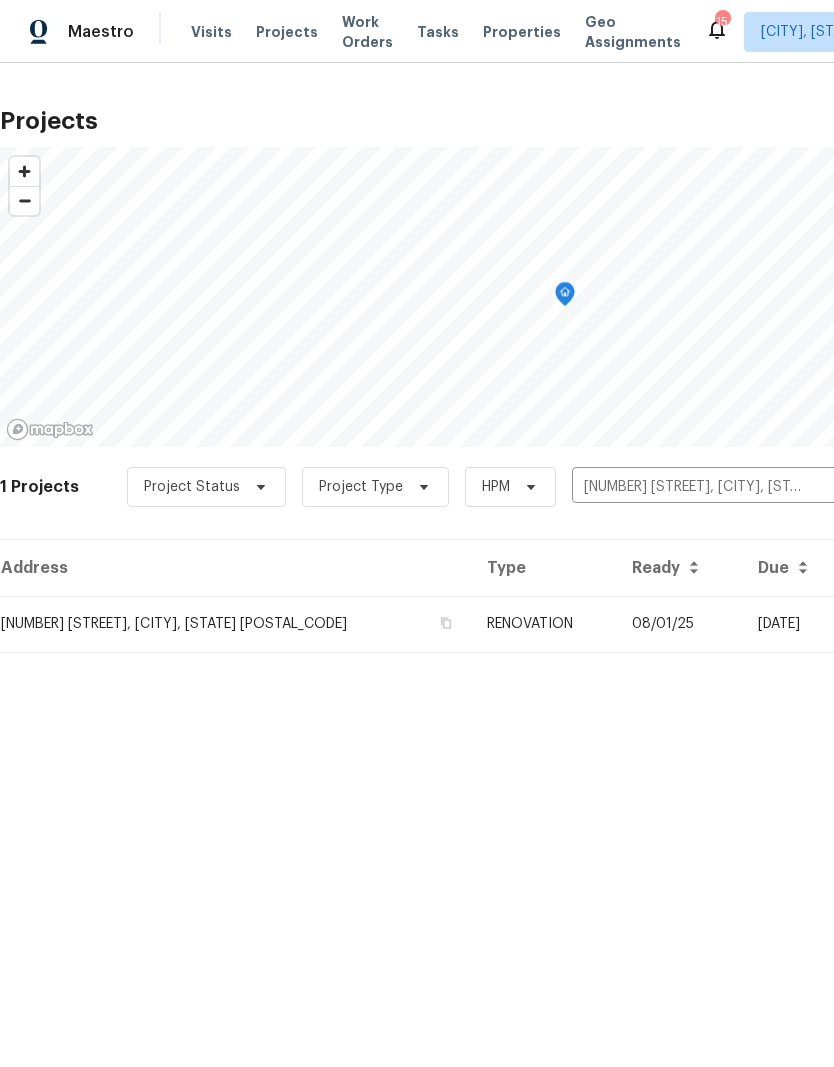 click on "RENOVATION" at bounding box center (544, 624) 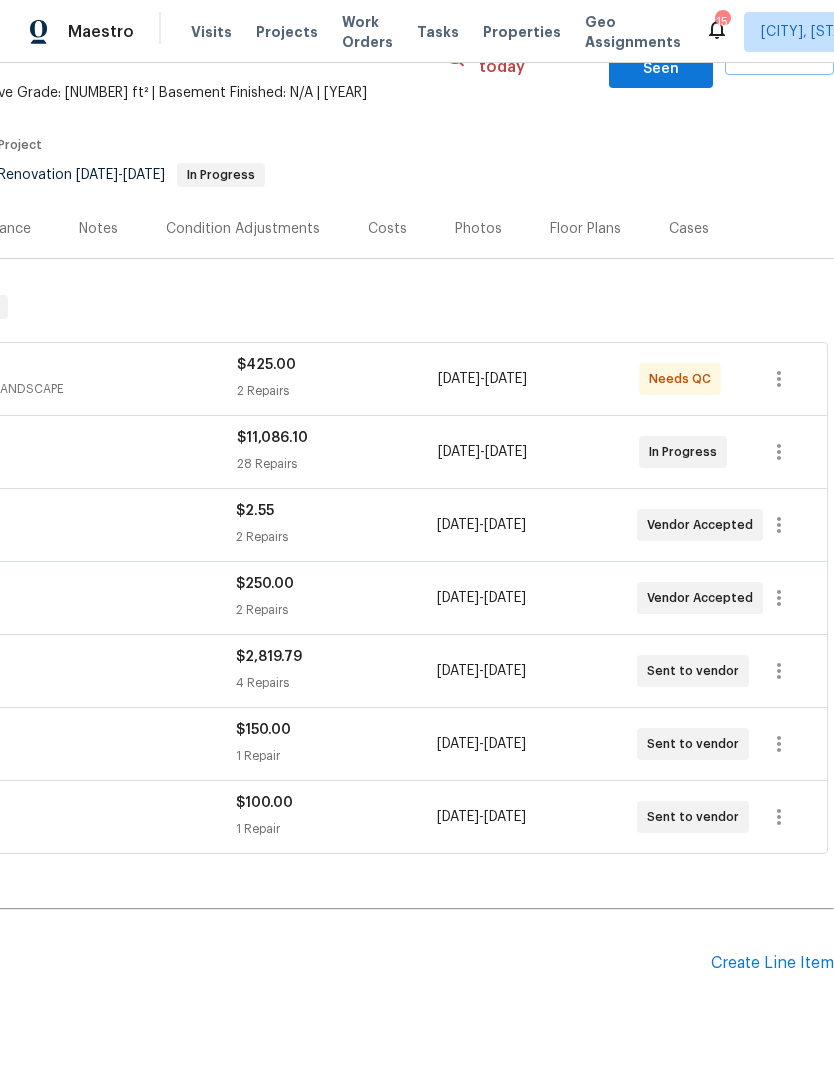 scroll, scrollTop: 123, scrollLeft: 296, axis: both 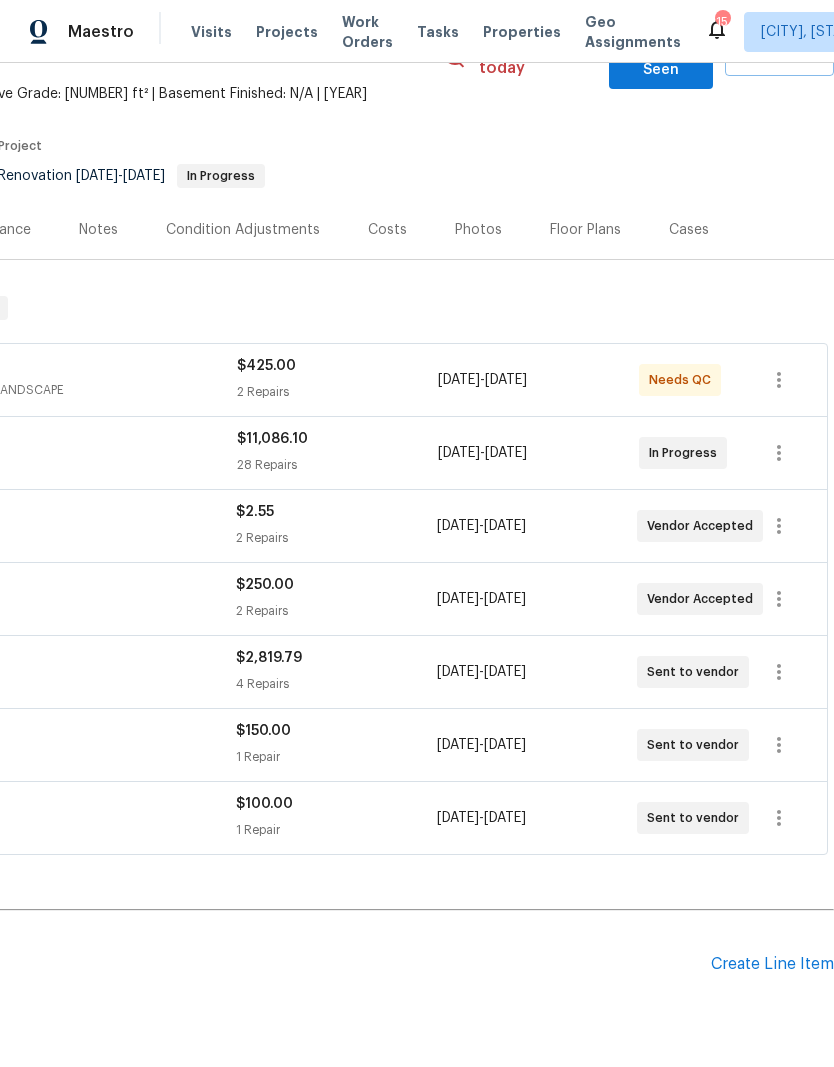 click on "Create Line Item" at bounding box center (772, 964) 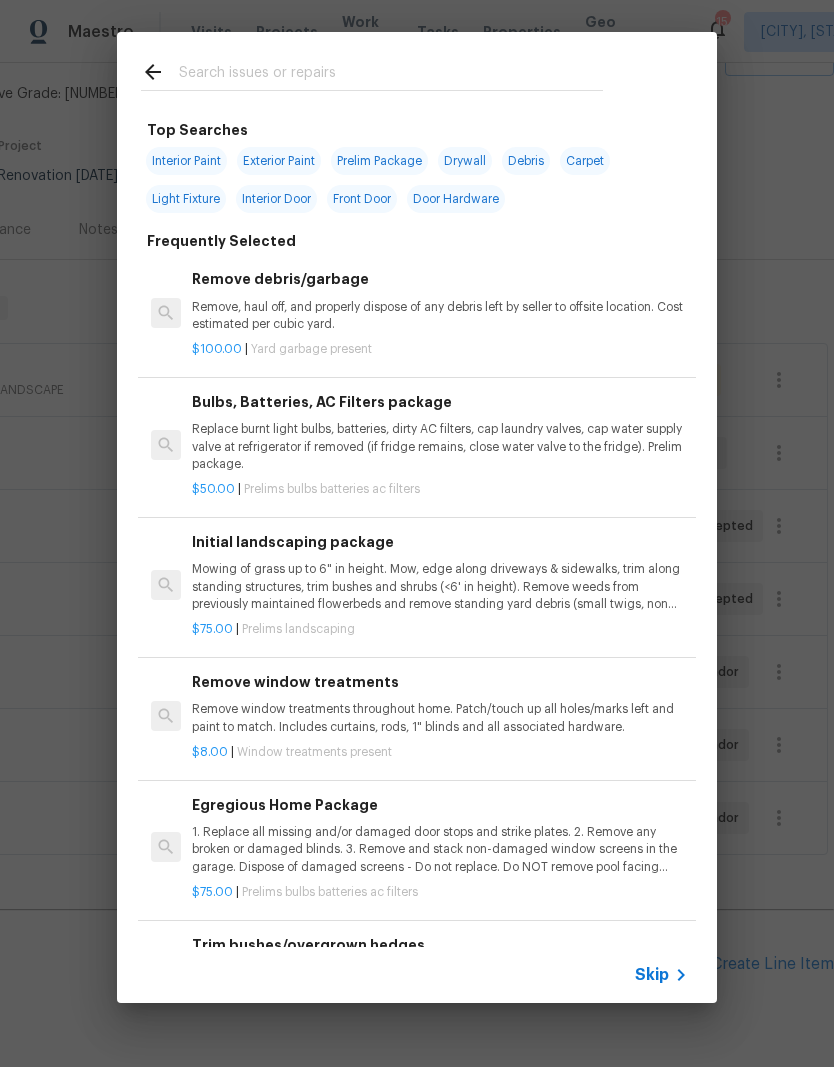 click at bounding box center [391, 75] 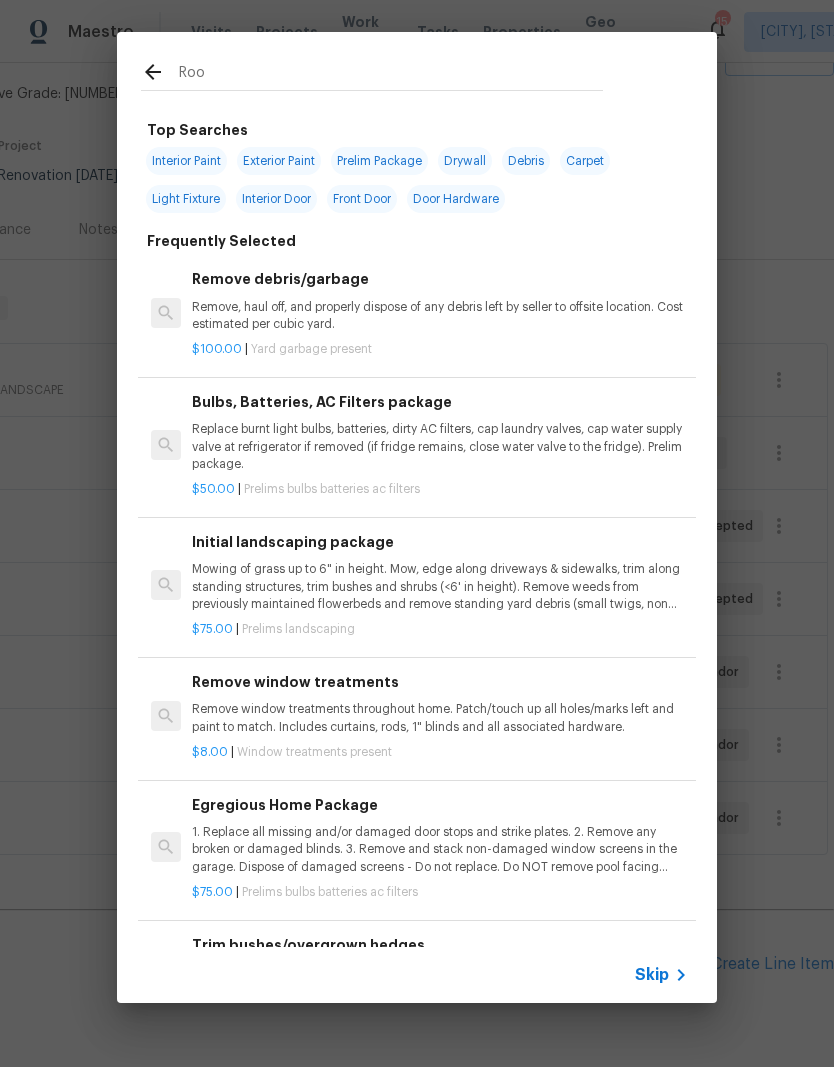 type on "Roof" 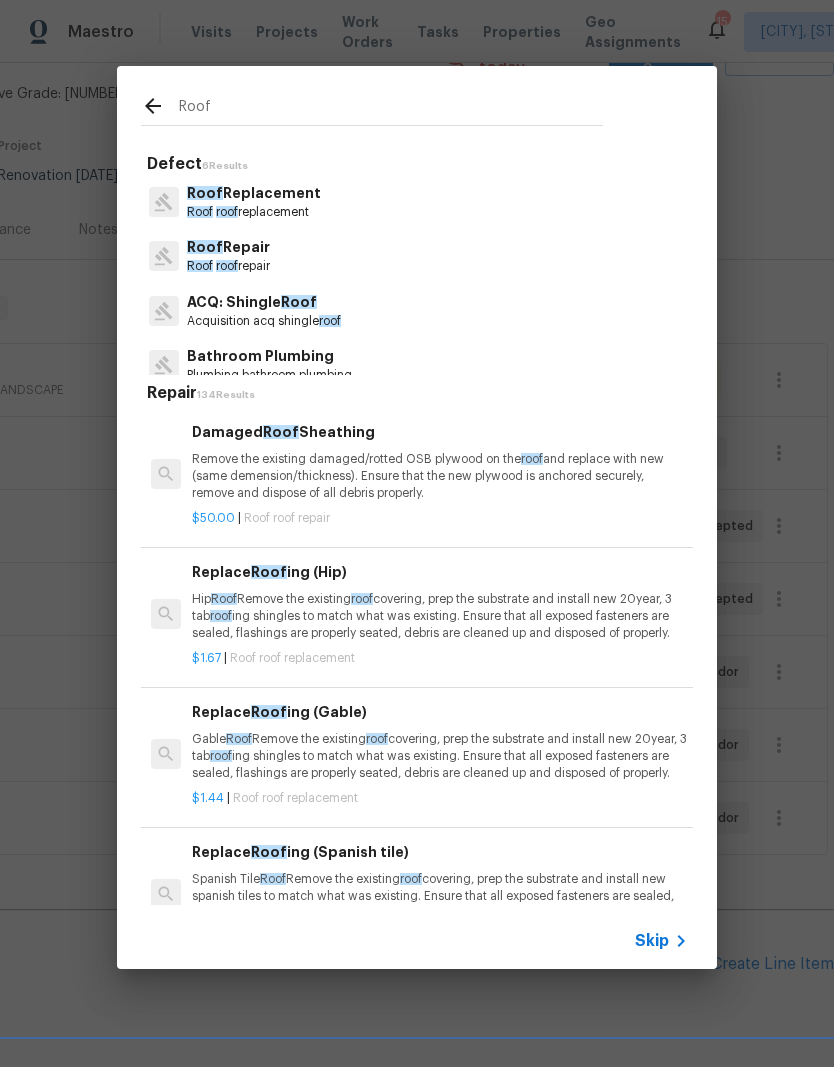 click on "Roof  Replacement" at bounding box center (254, 193) 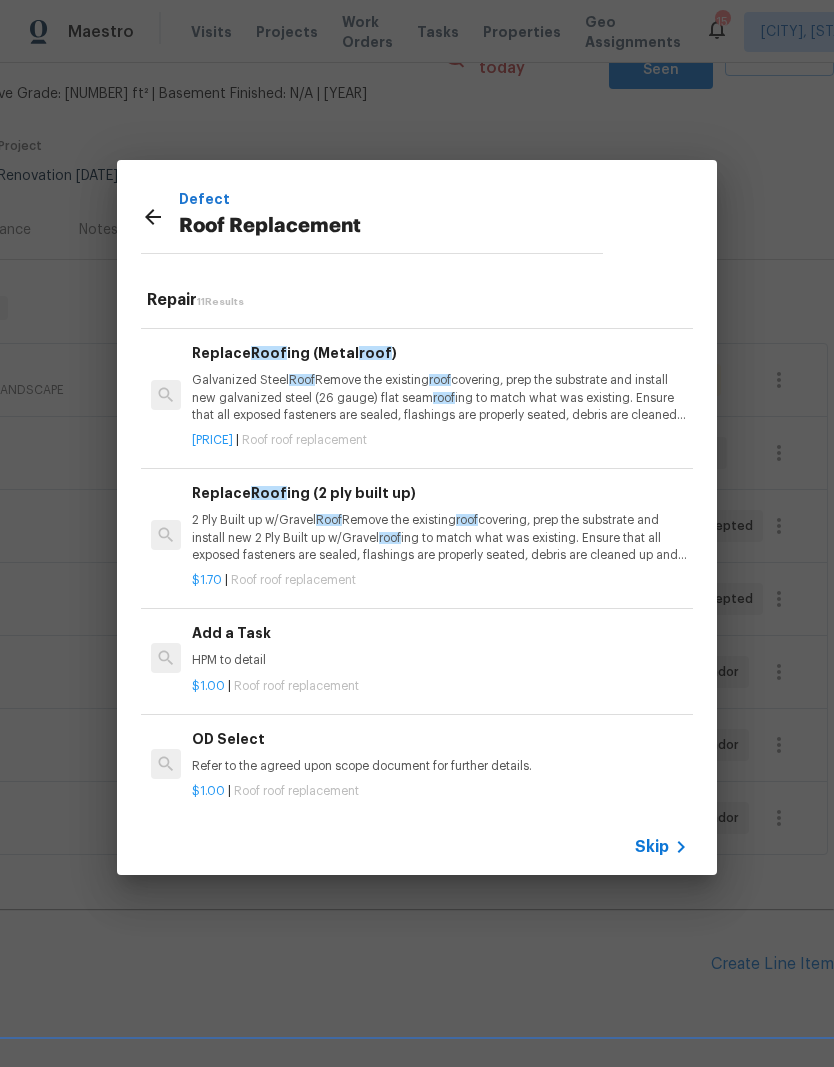 scroll, scrollTop: 964, scrollLeft: 0, axis: vertical 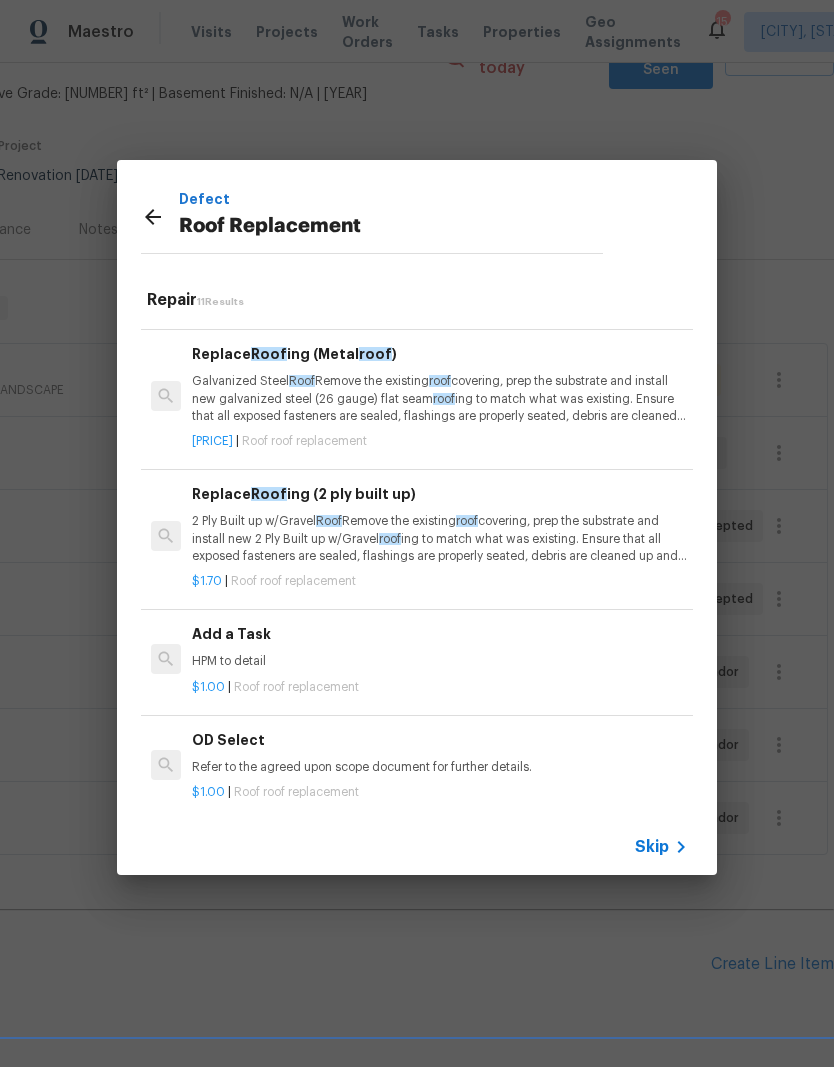 click on "$[PRICE] | [SERVICE]" at bounding box center (440, 683) 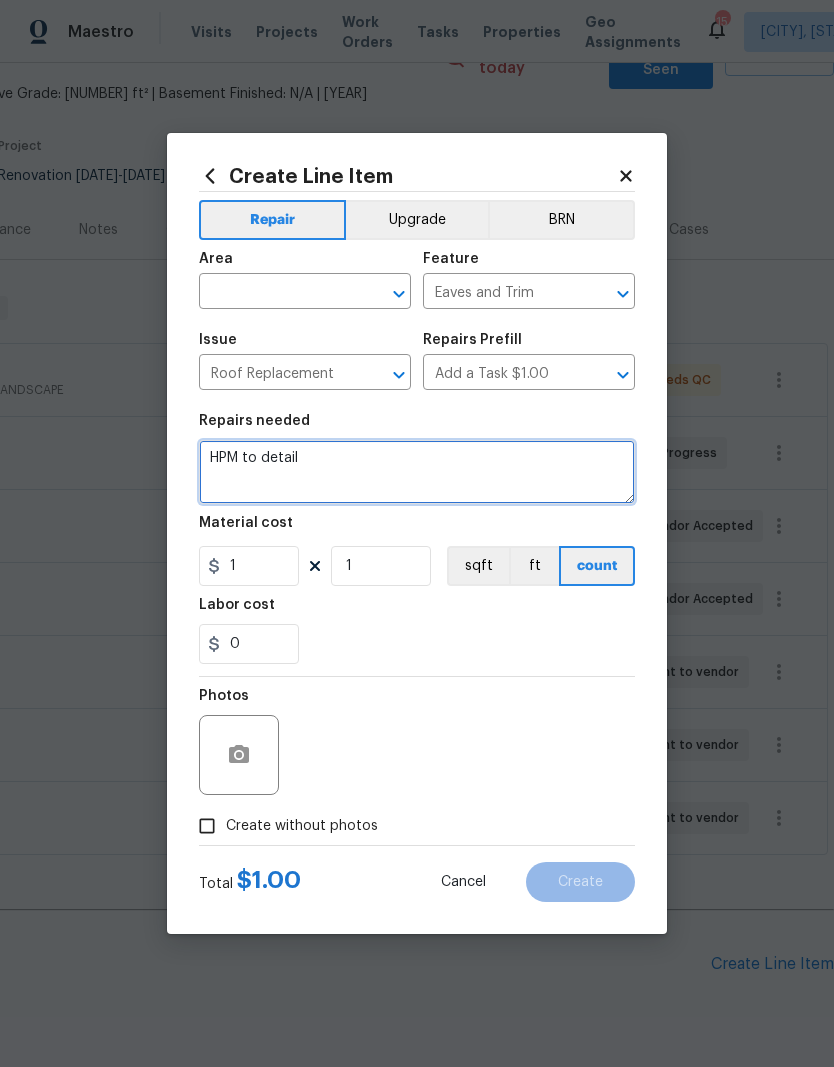 click on "HPM to detail" at bounding box center (417, 472) 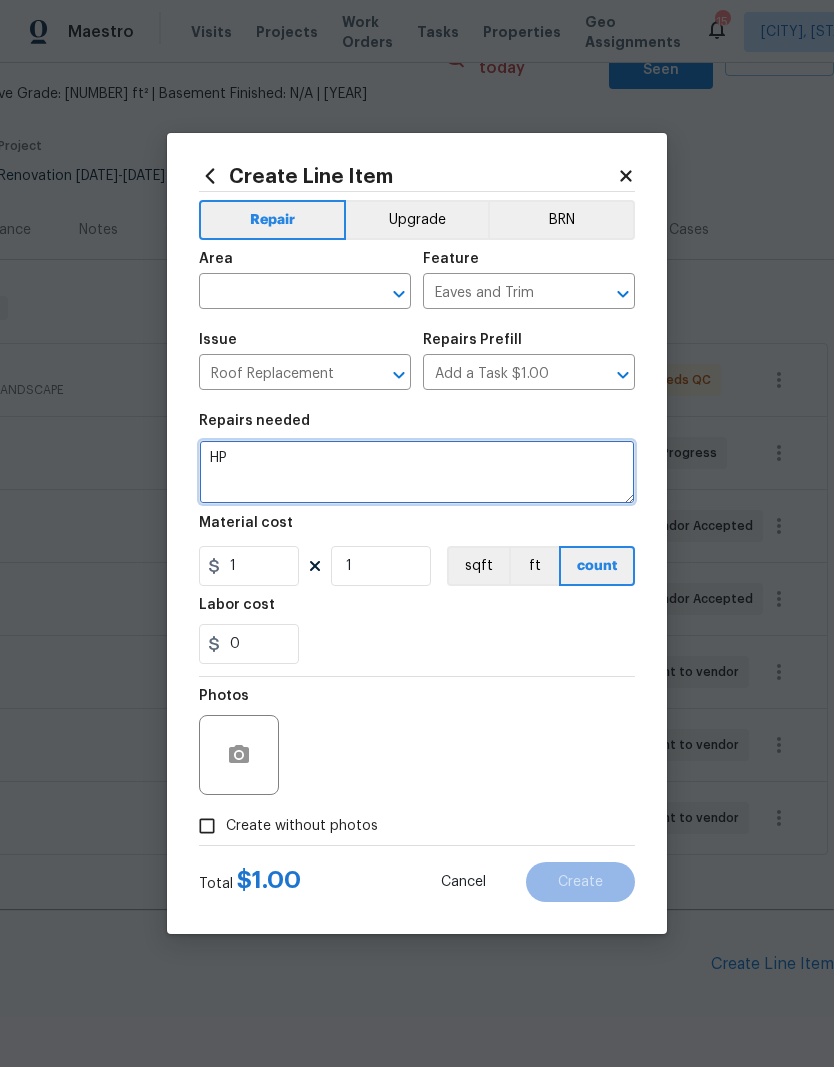 type on "H" 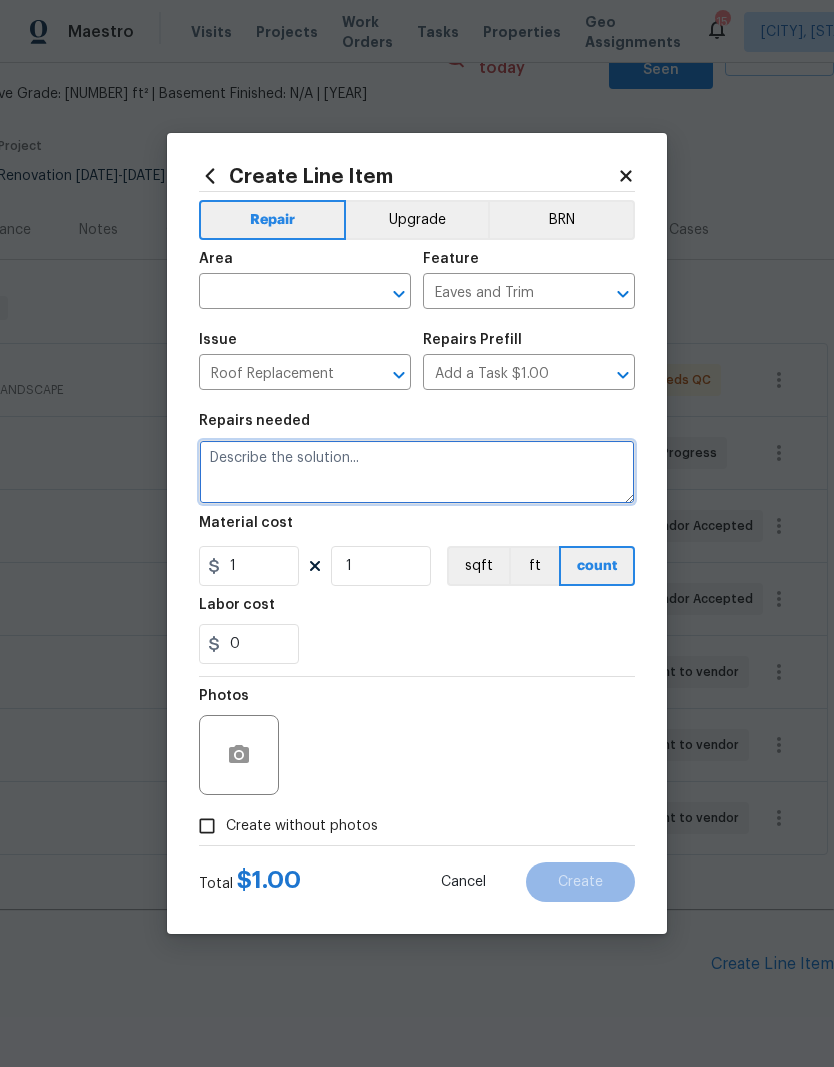 type 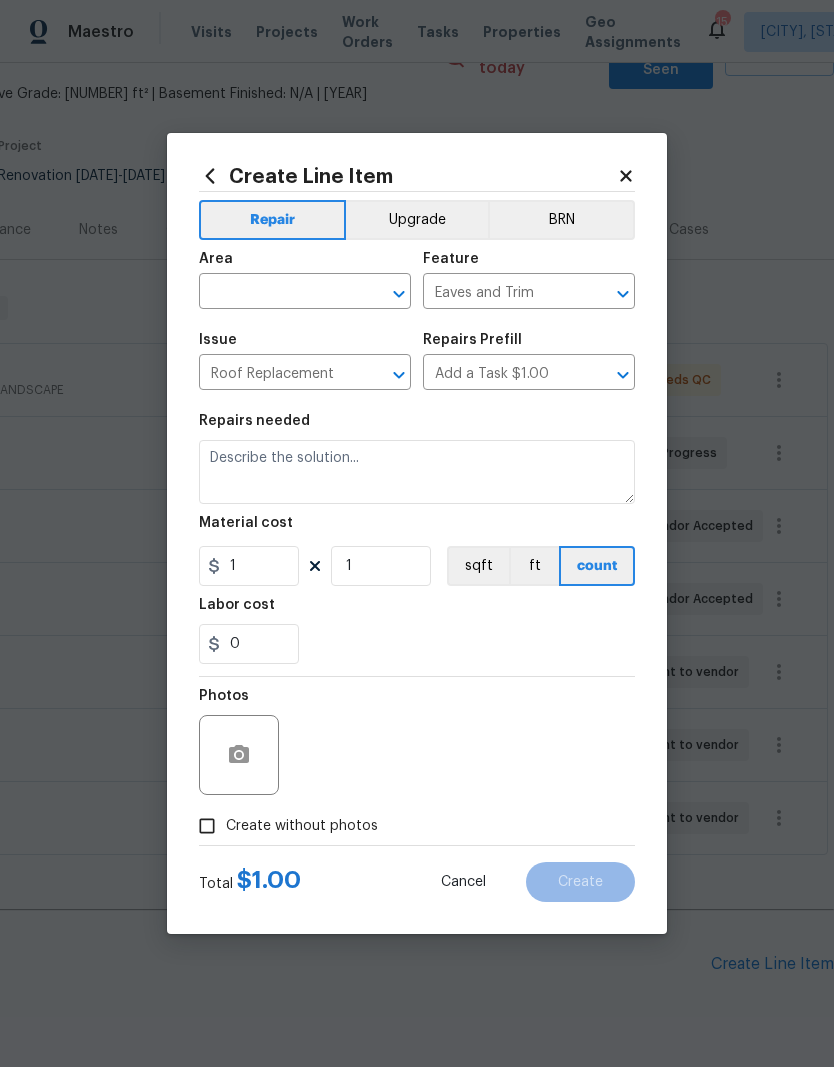 click at bounding box center (277, 293) 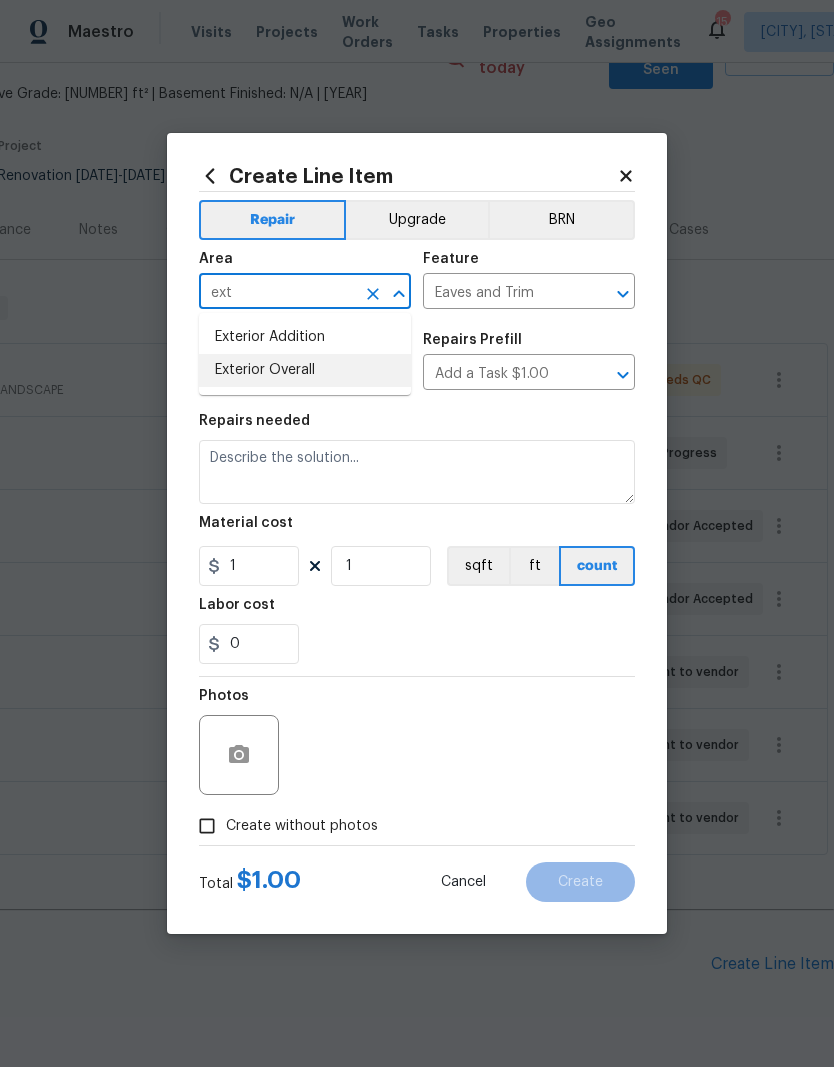 click on "Exterior Overall" at bounding box center (305, 370) 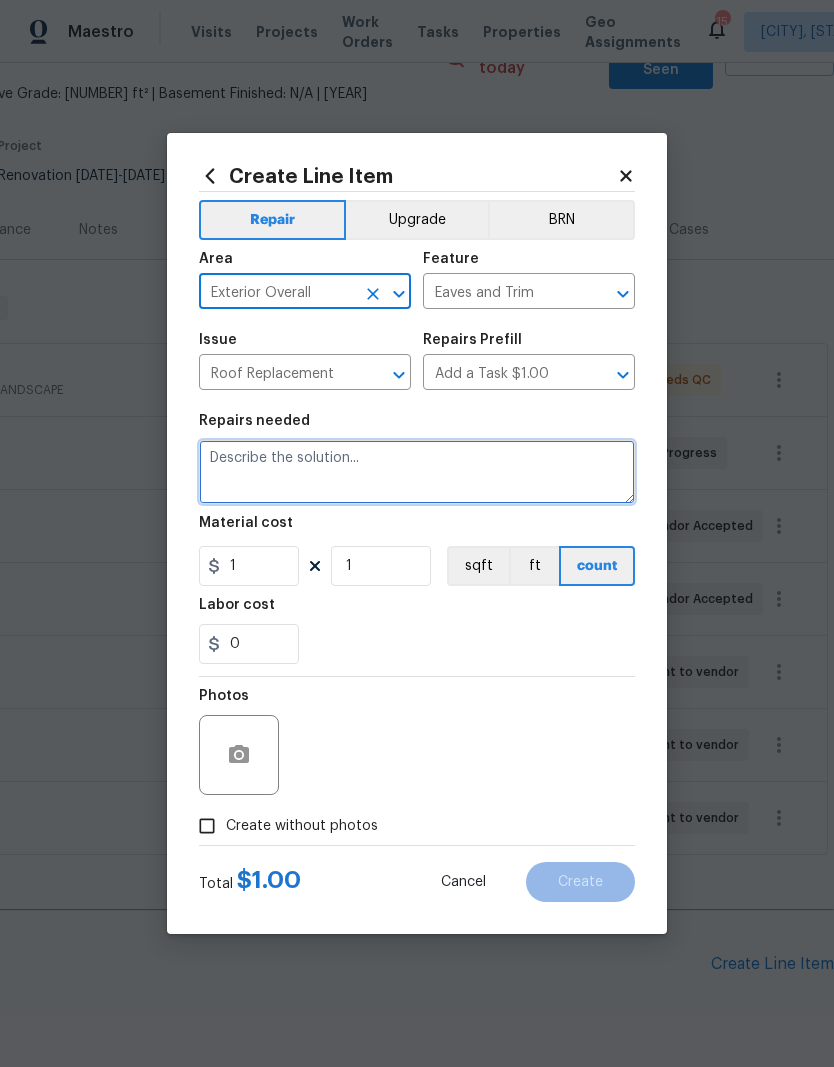 click at bounding box center (417, 472) 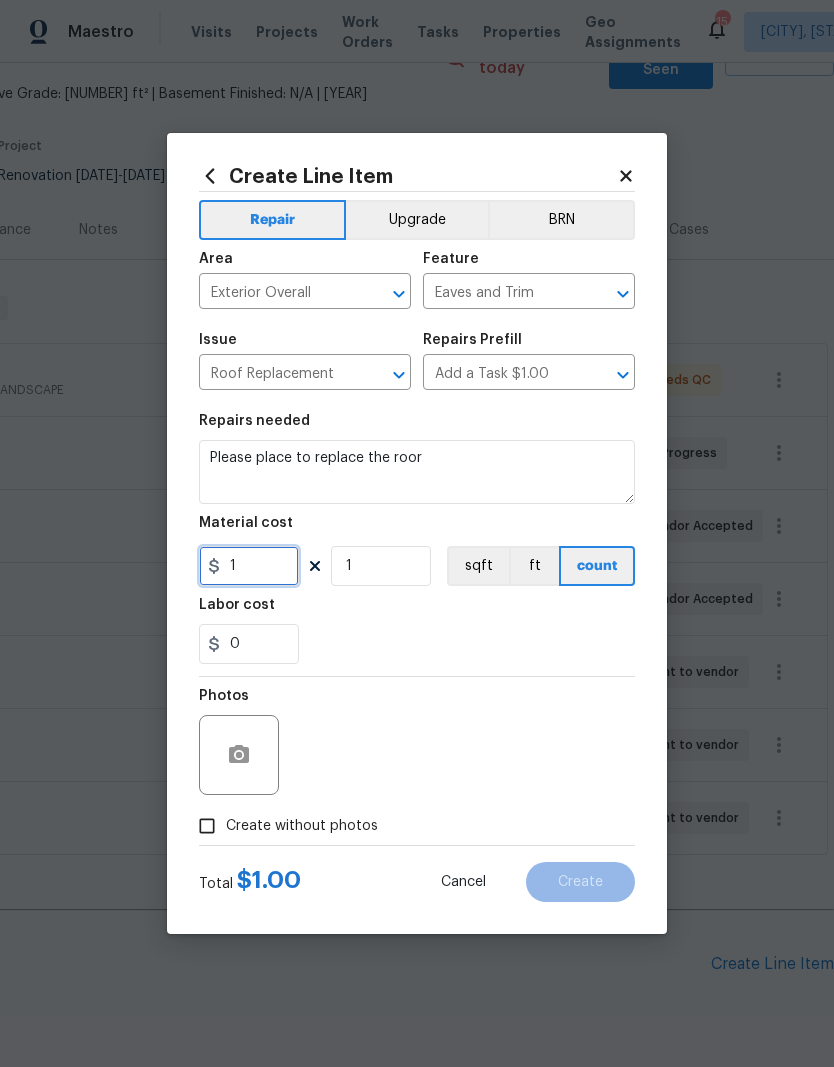 click on "1" at bounding box center (249, 566) 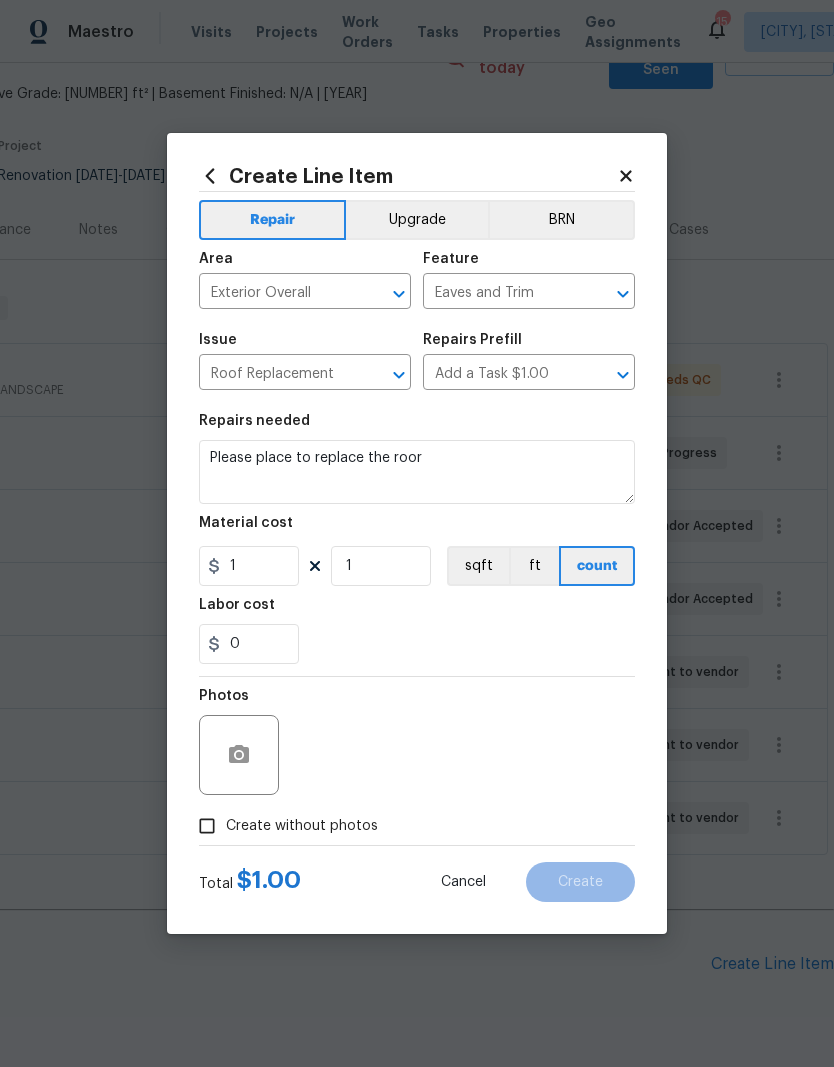 click on "0" at bounding box center [417, 644] 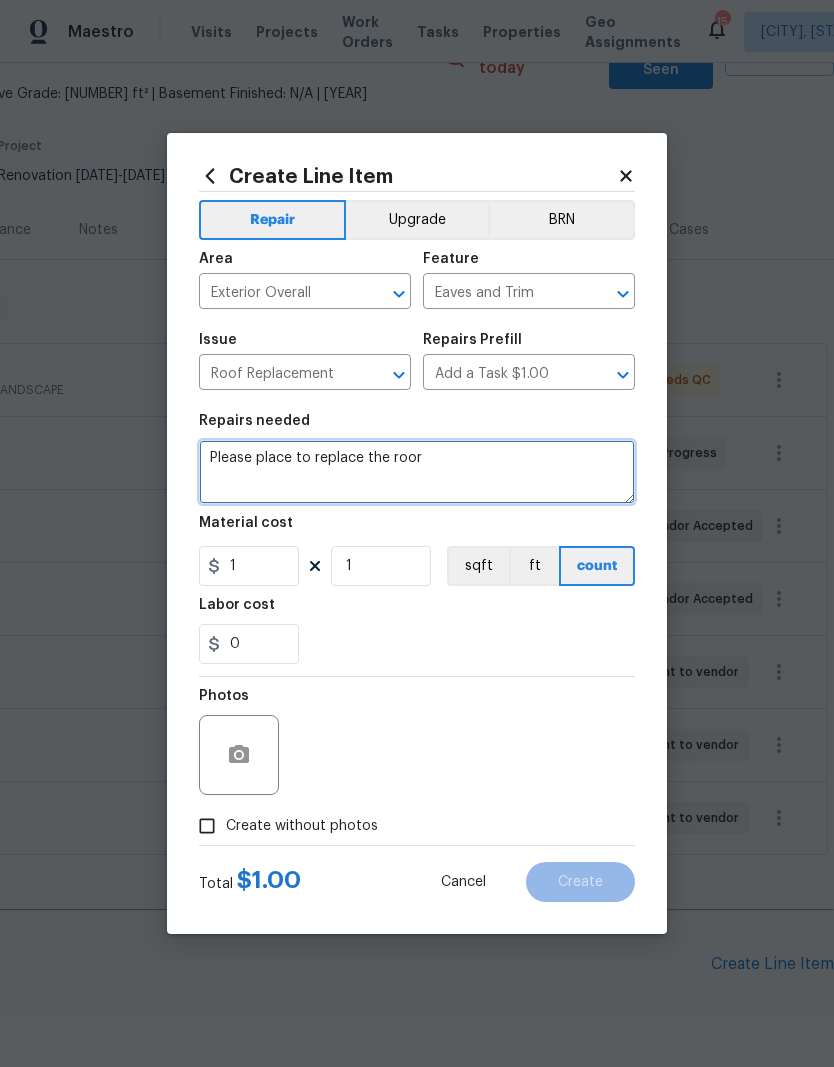 click on "Please place to replace the roor" at bounding box center (417, 472) 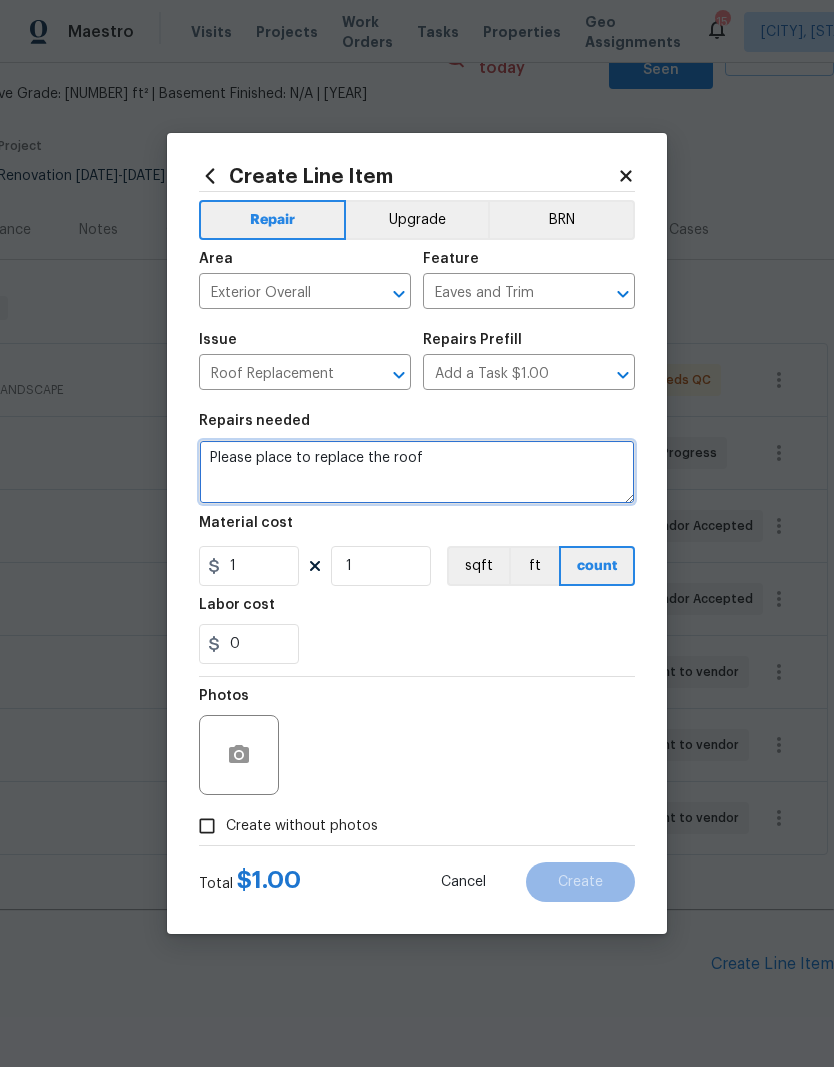 type on "Please place to replace the roof" 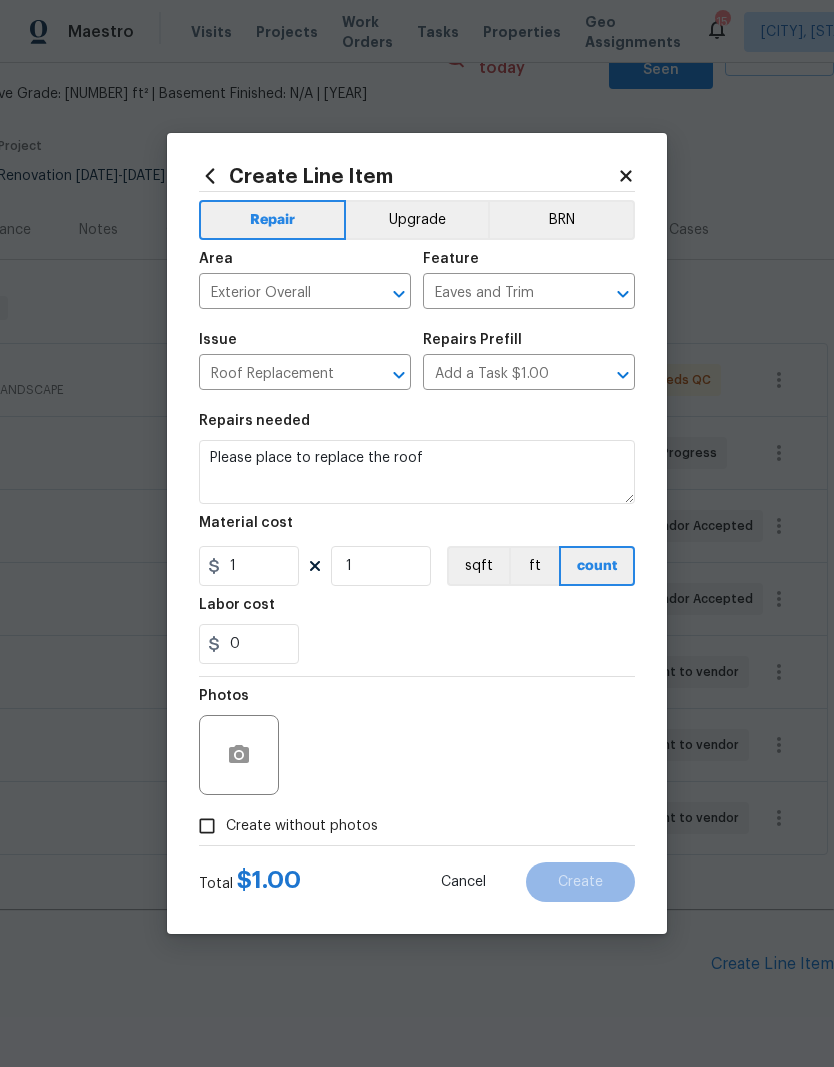 click on "sqft" at bounding box center [478, 566] 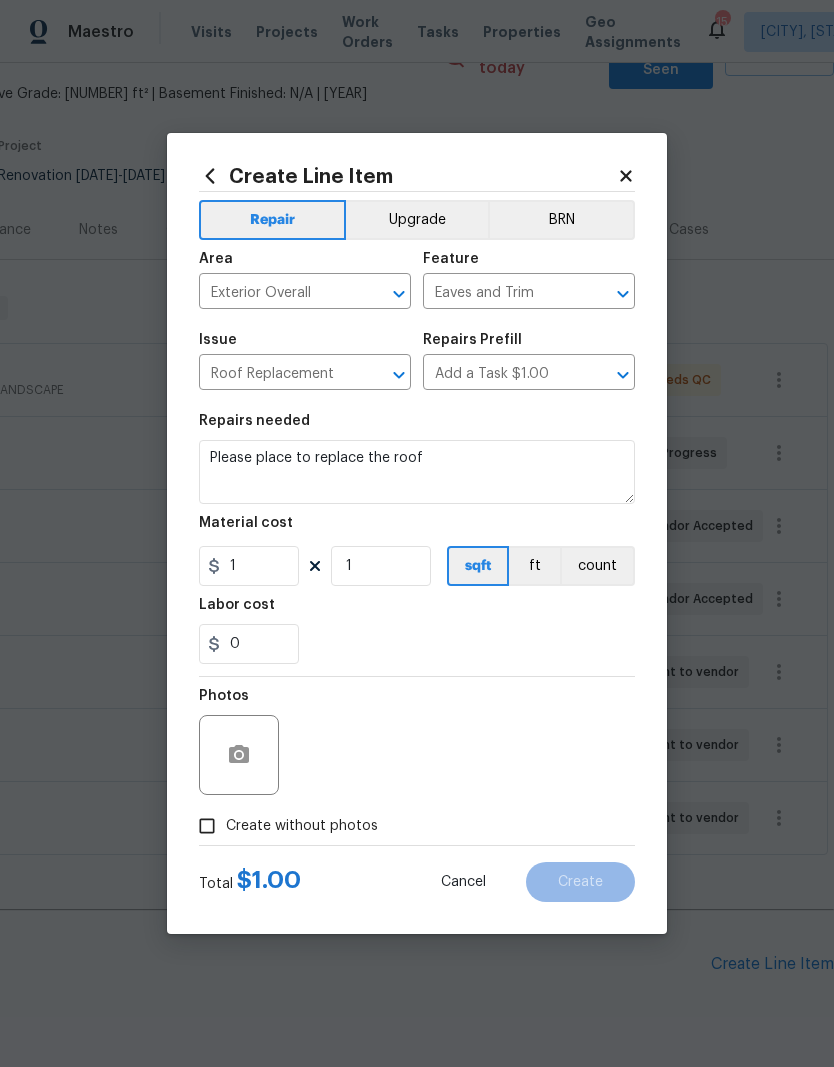 click on "Create without photos" at bounding box center (207, 826) 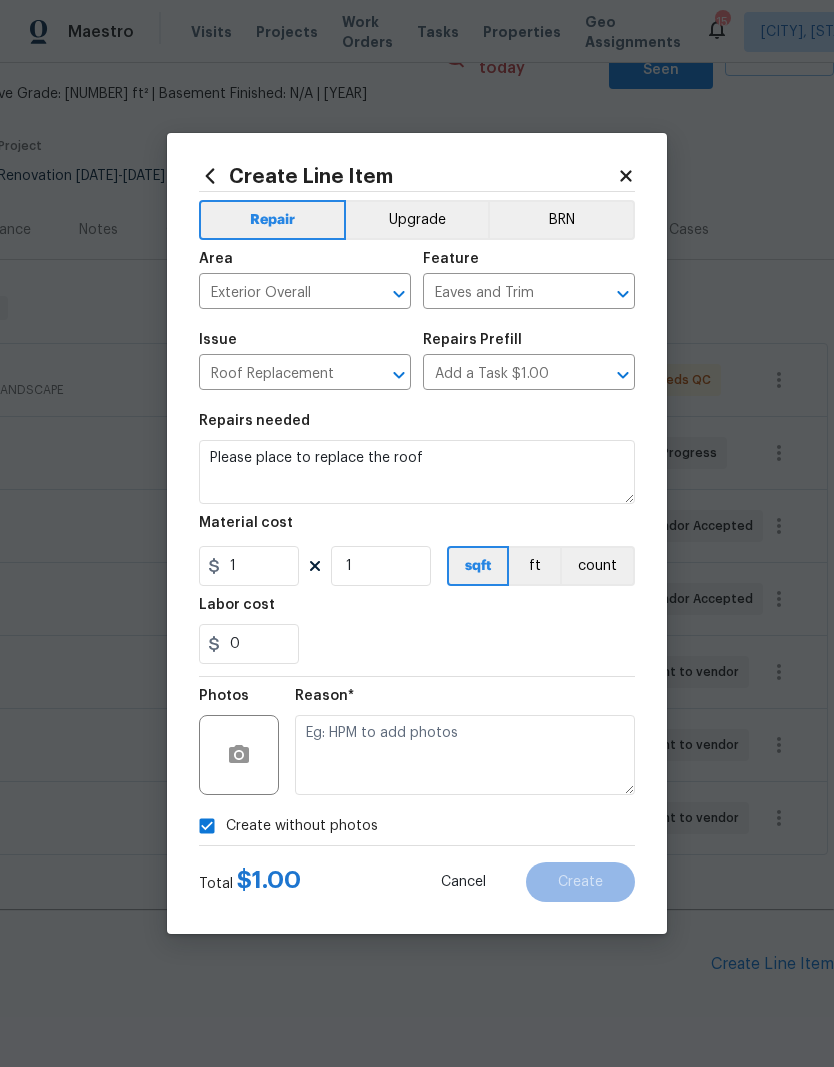 click at bounding box center [465, 755] 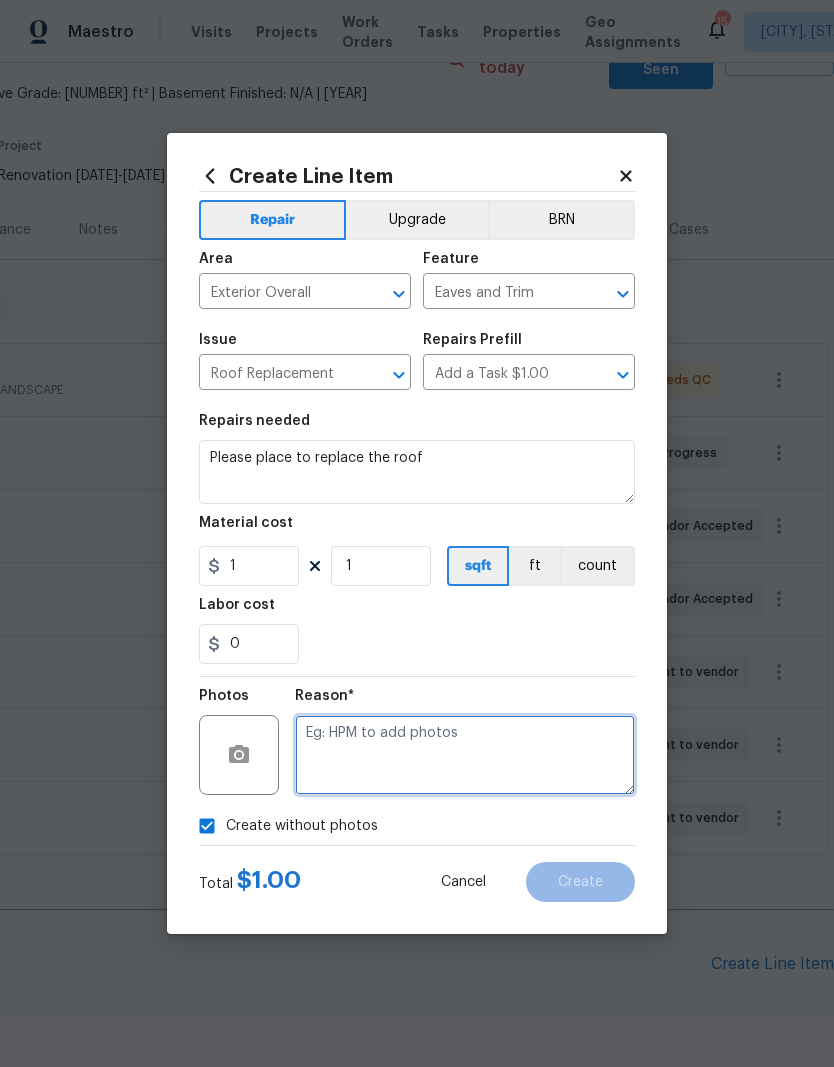 scroll, scrollTop: 31, scrollLeft: 0, axis: vertical 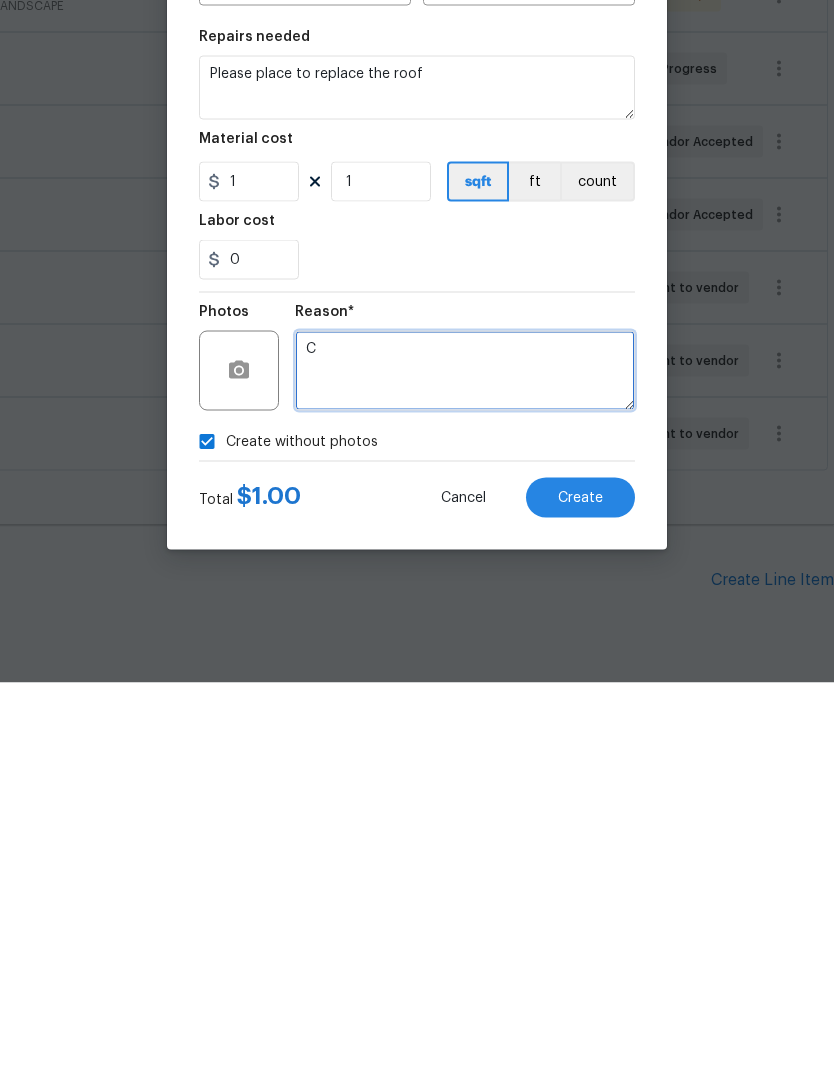 type on "C" 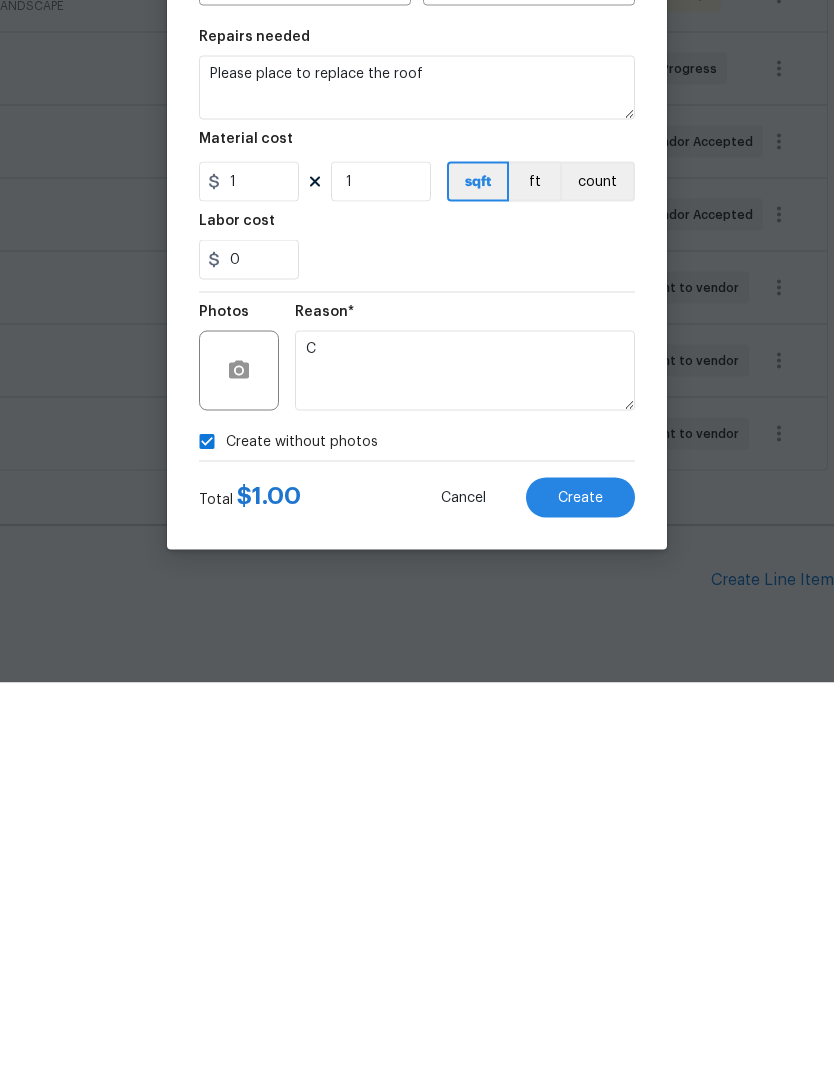 click on "Create" at bounding box center (580, 882) 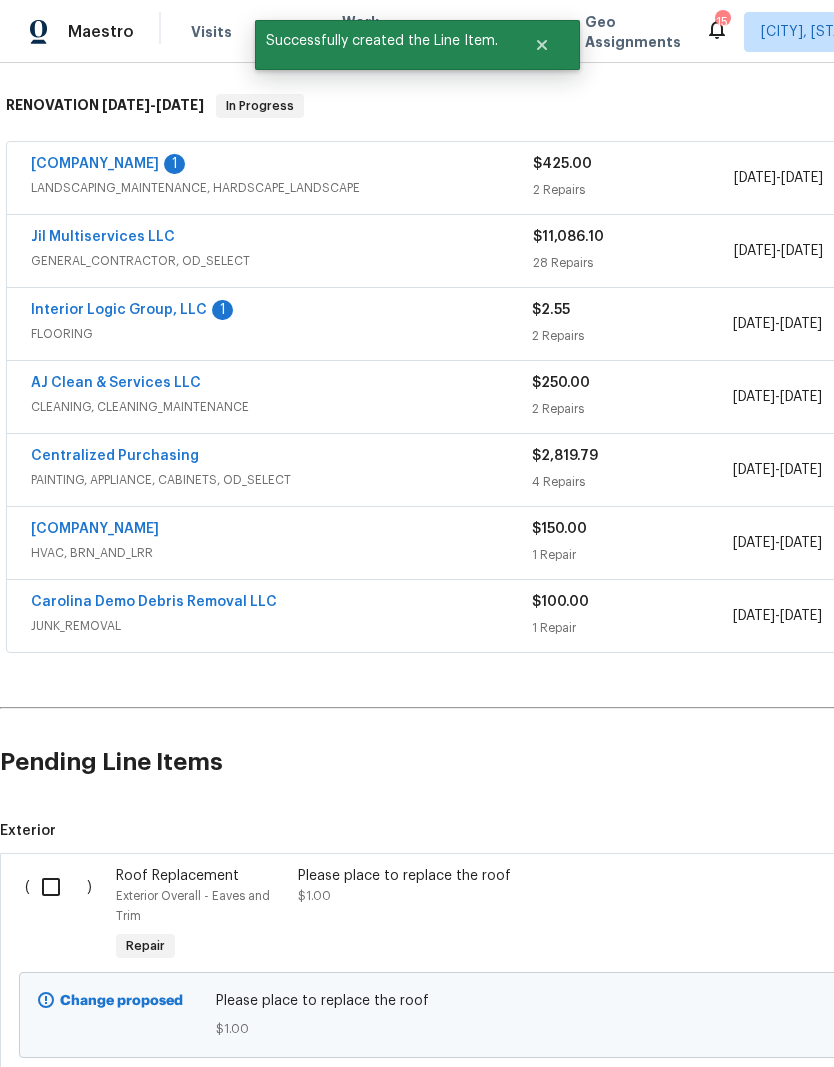 scroll, scrollTop: 328, scrollLeft: 0, axis: vertical 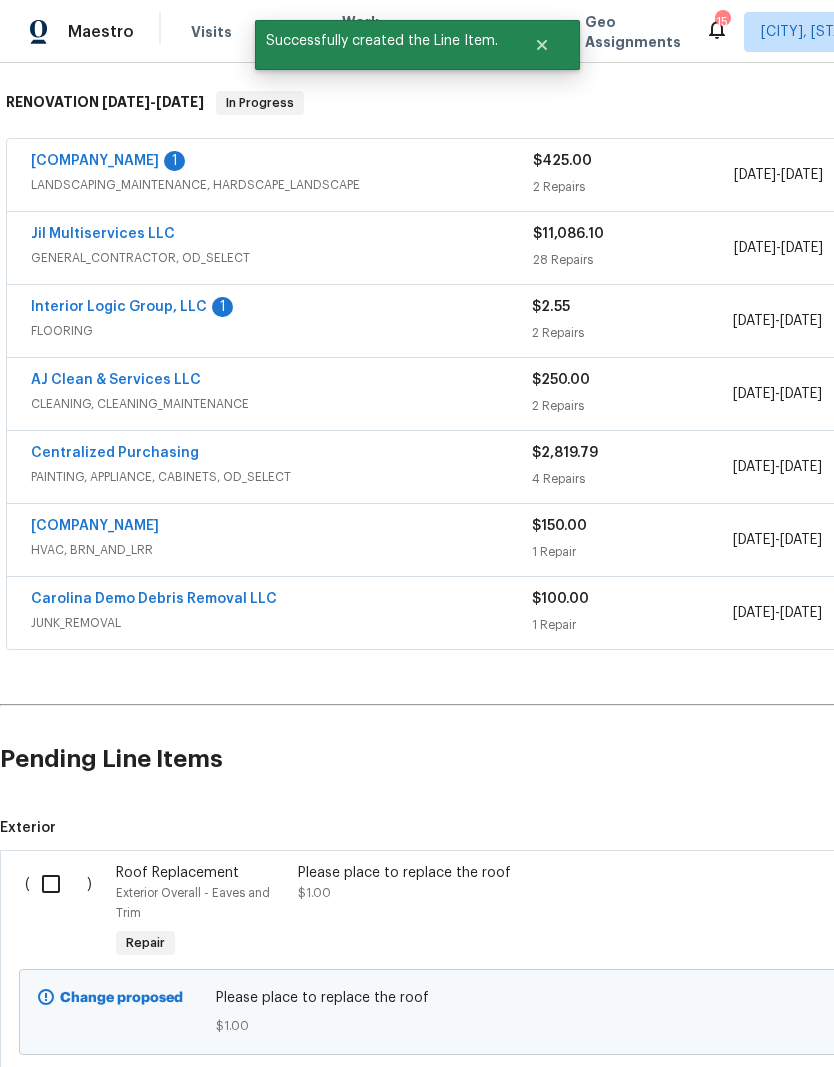 click at bounding box center [58, 884] 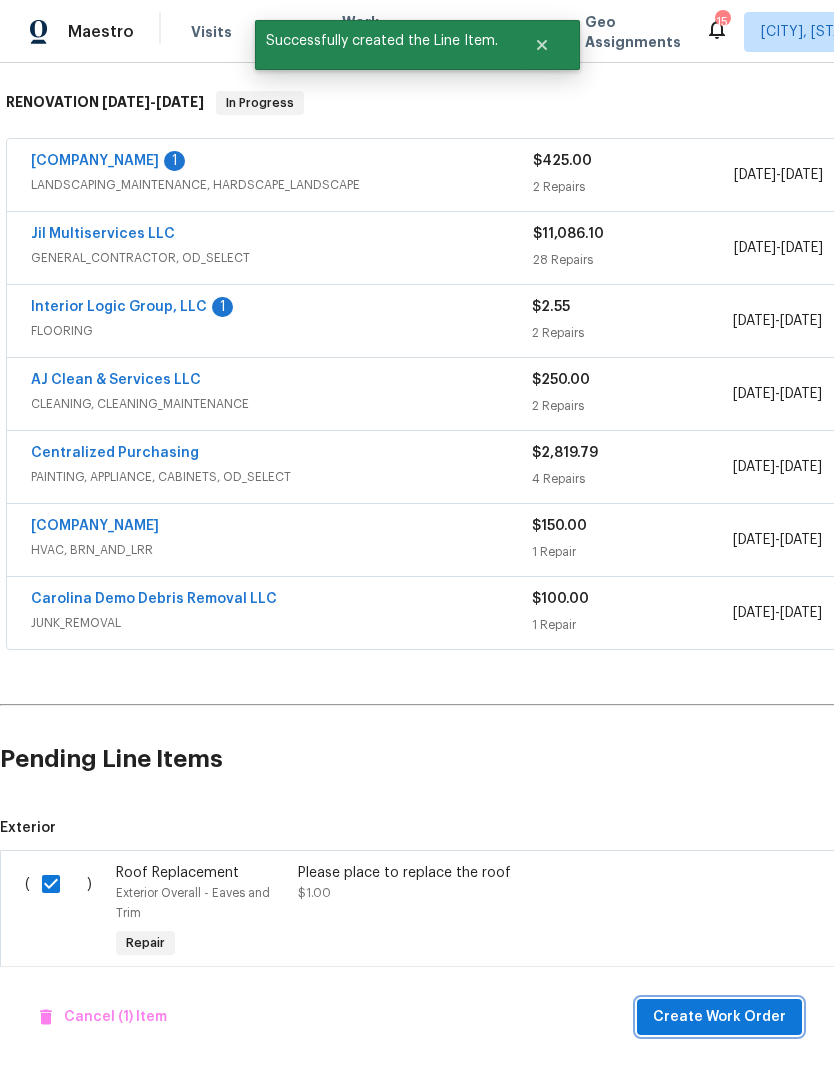click on "Create Work Order" at bounding box center (719, 1017) 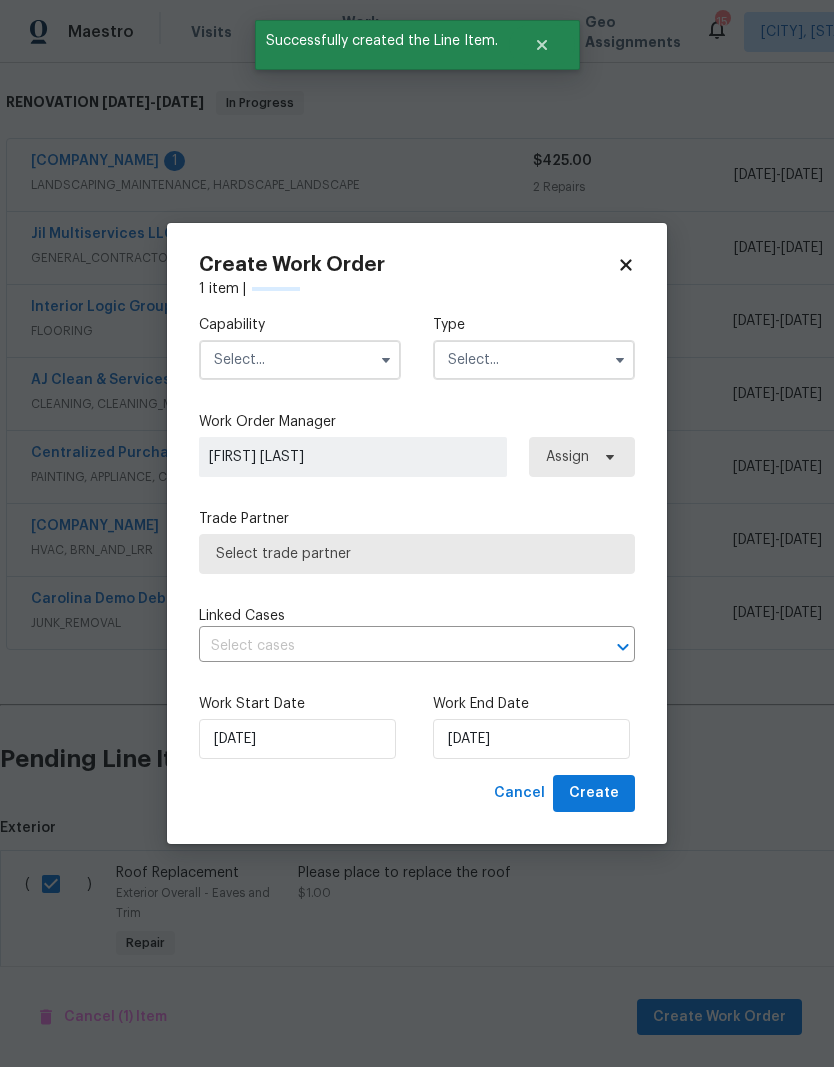 checkbox on "false" 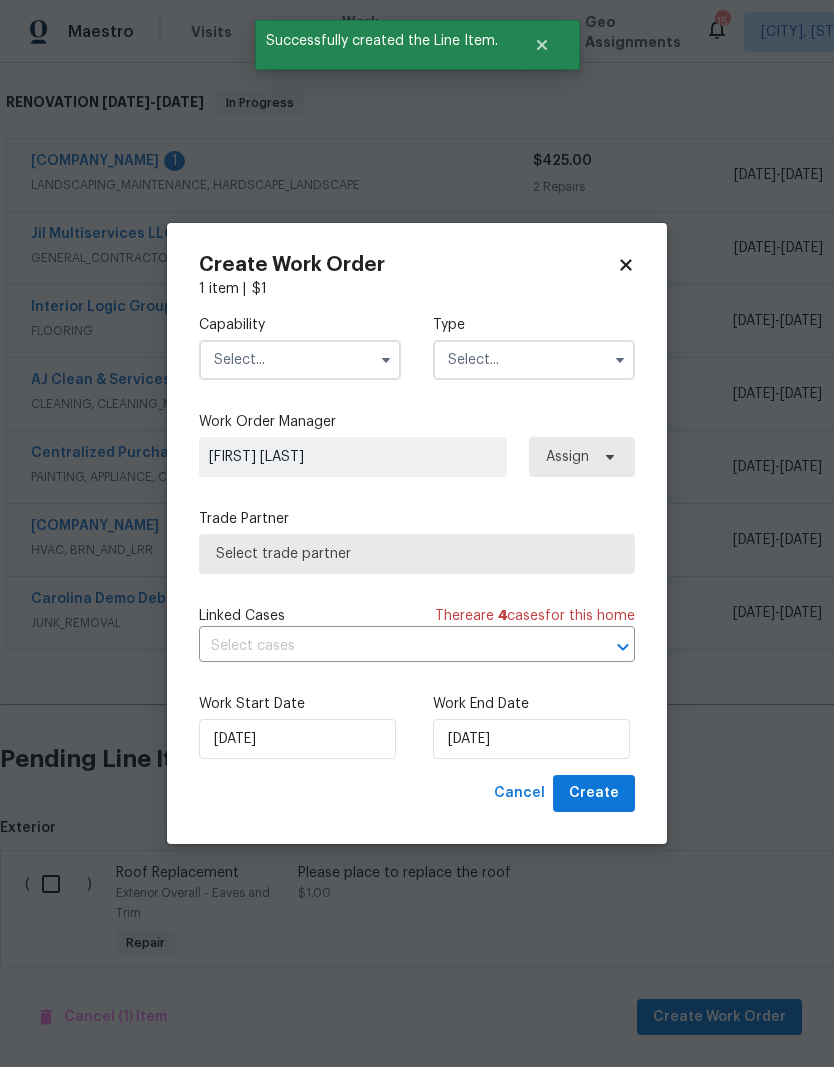 click at bounding box center [300, 360] 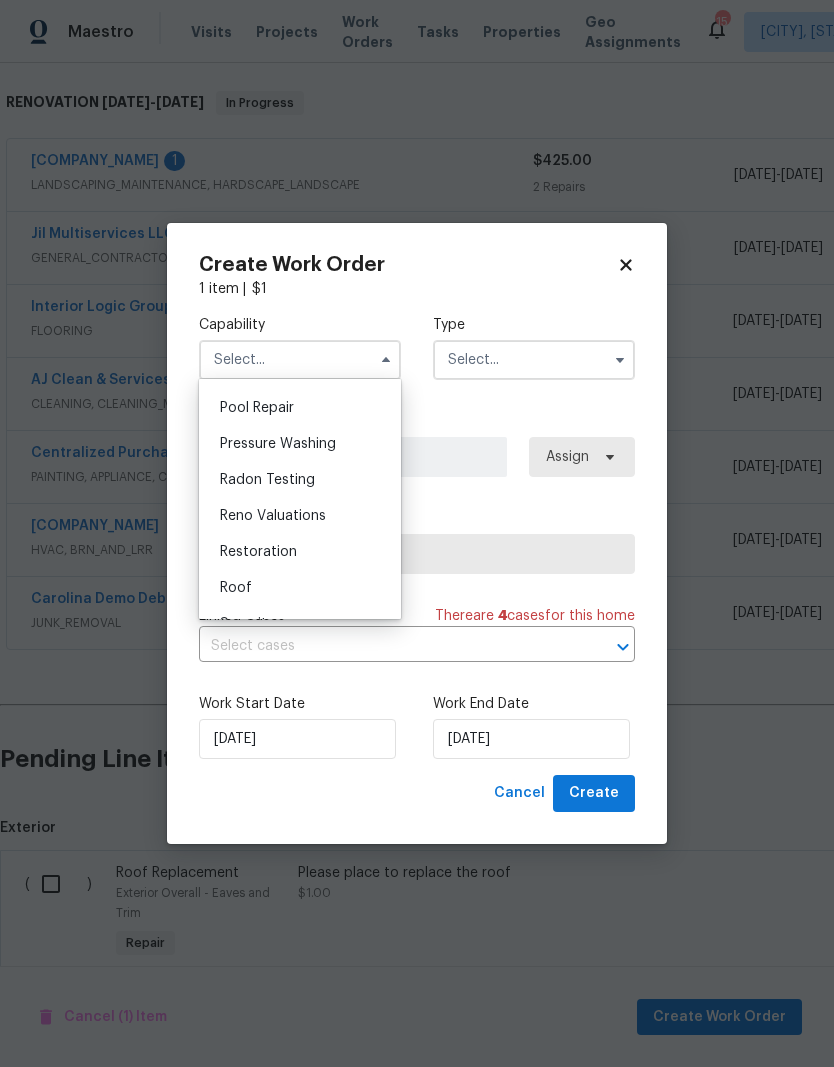 scroll, scrollTop: 1858, scrollLeft: 0, axis: vertical 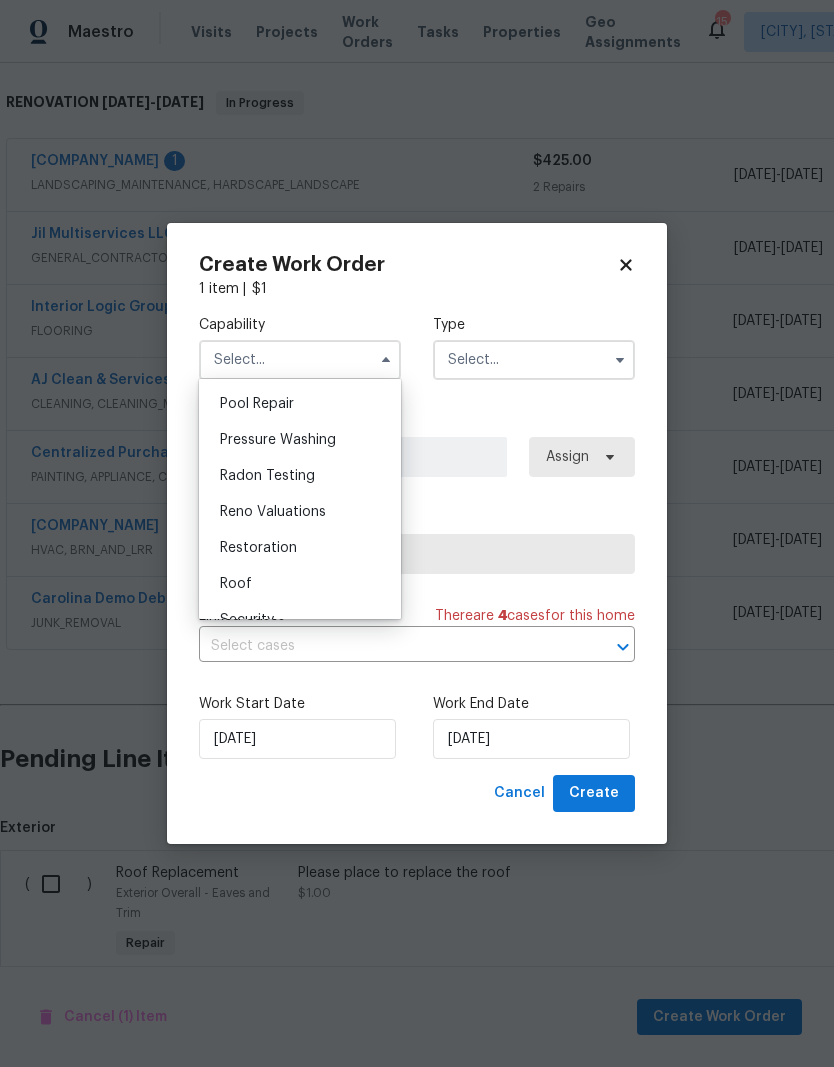 click on "Roof" at bounding box center [300, 584] 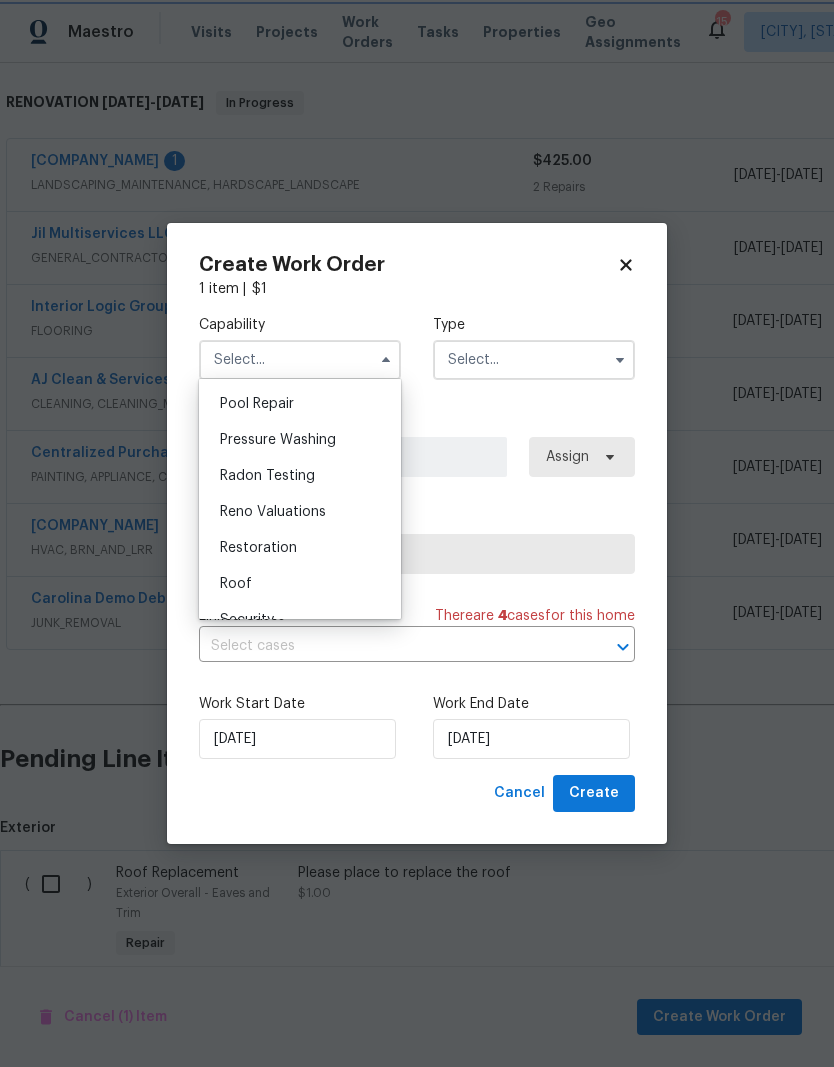 type on "Roof" 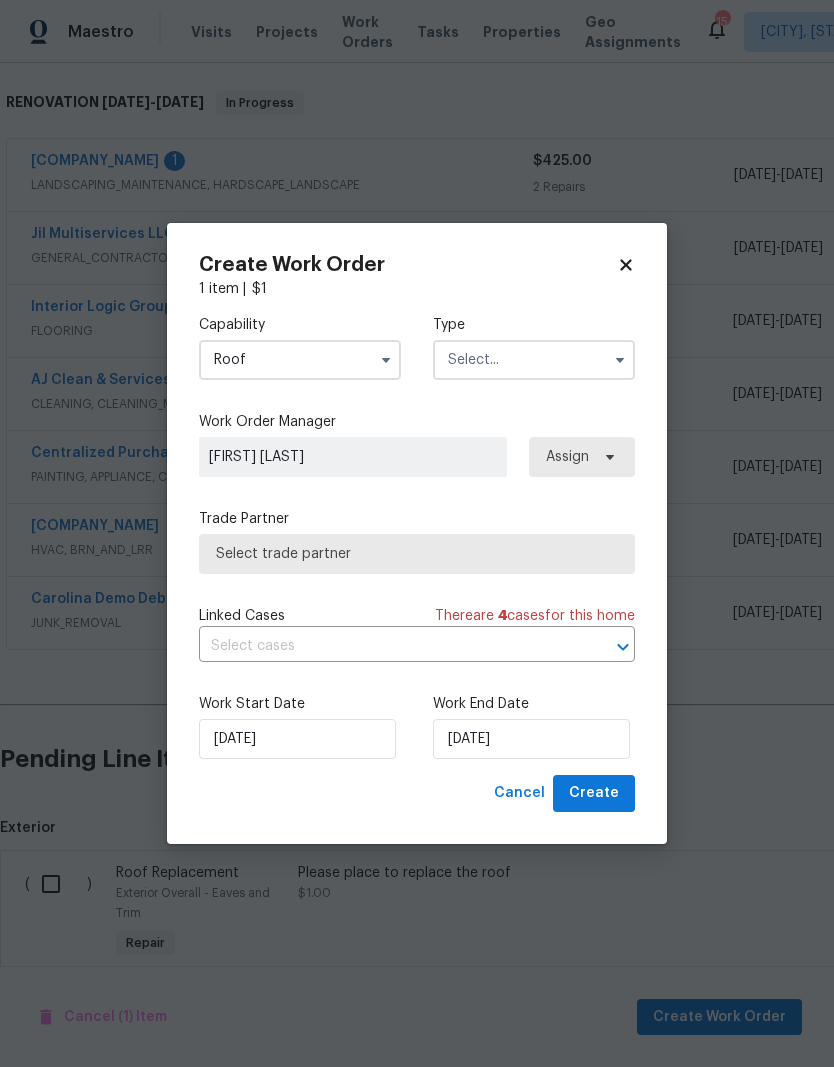 click at bounding box center (534, 360) 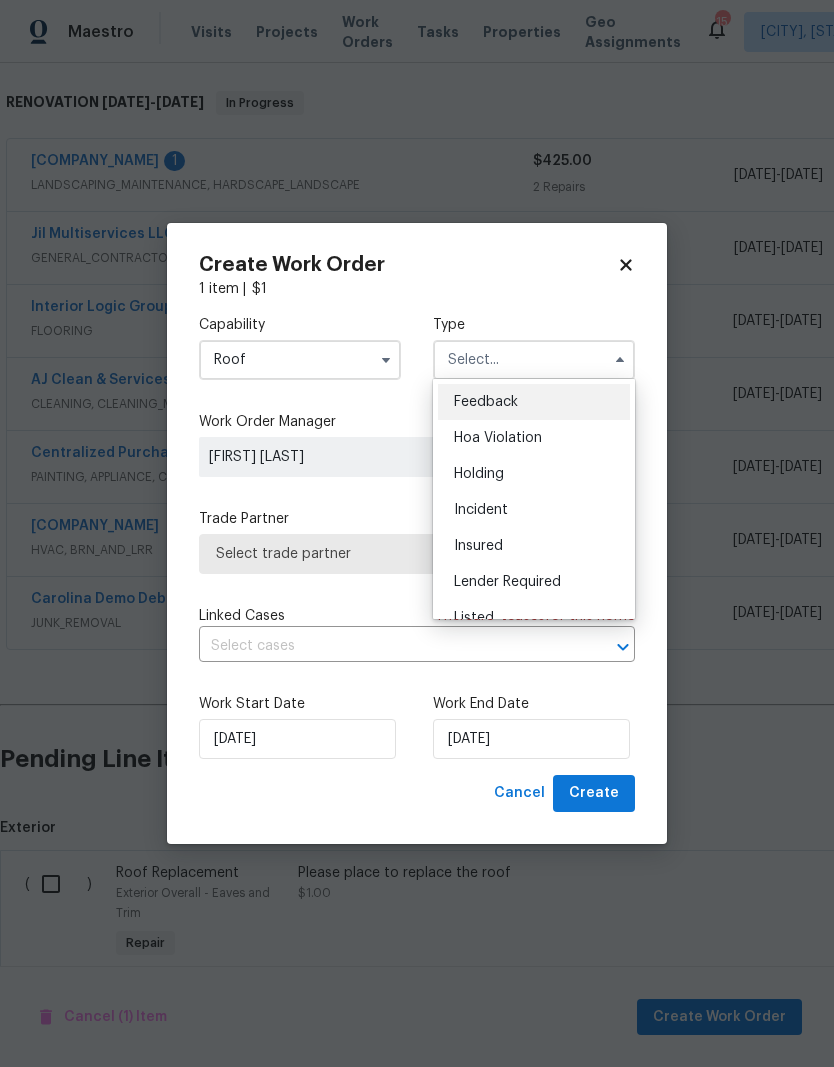 click on "Incident" at bounding box center [534, 510] 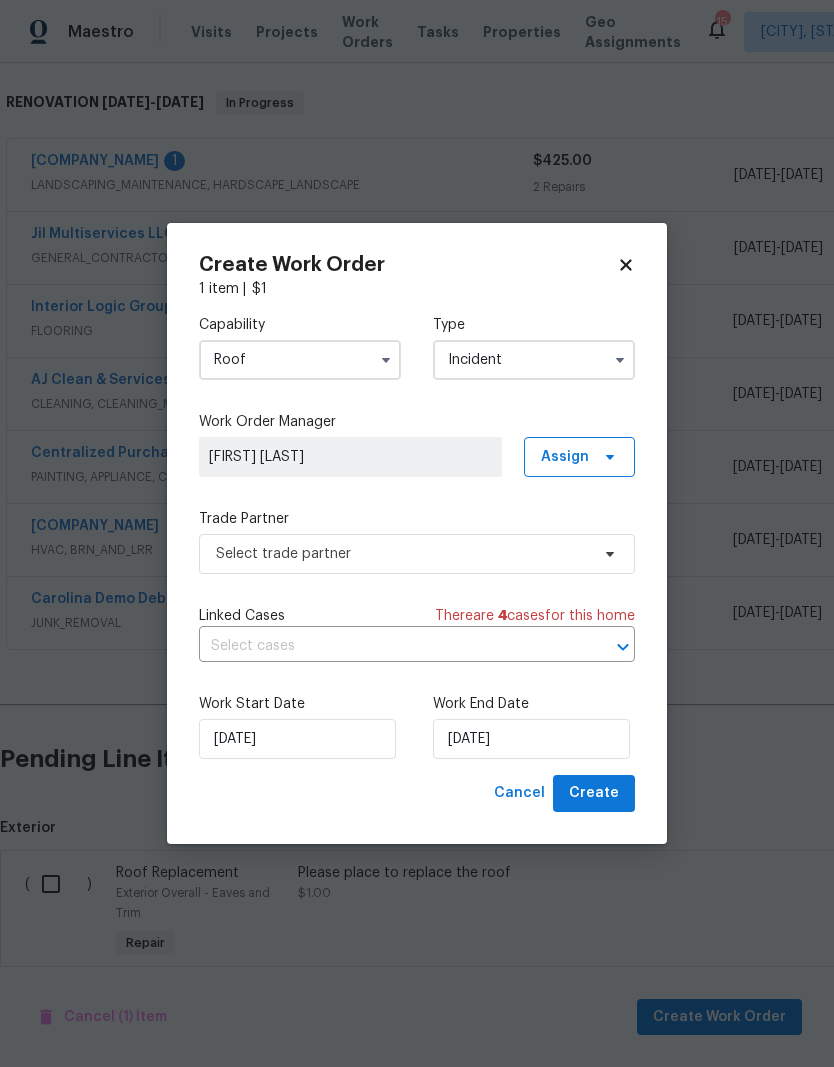 click 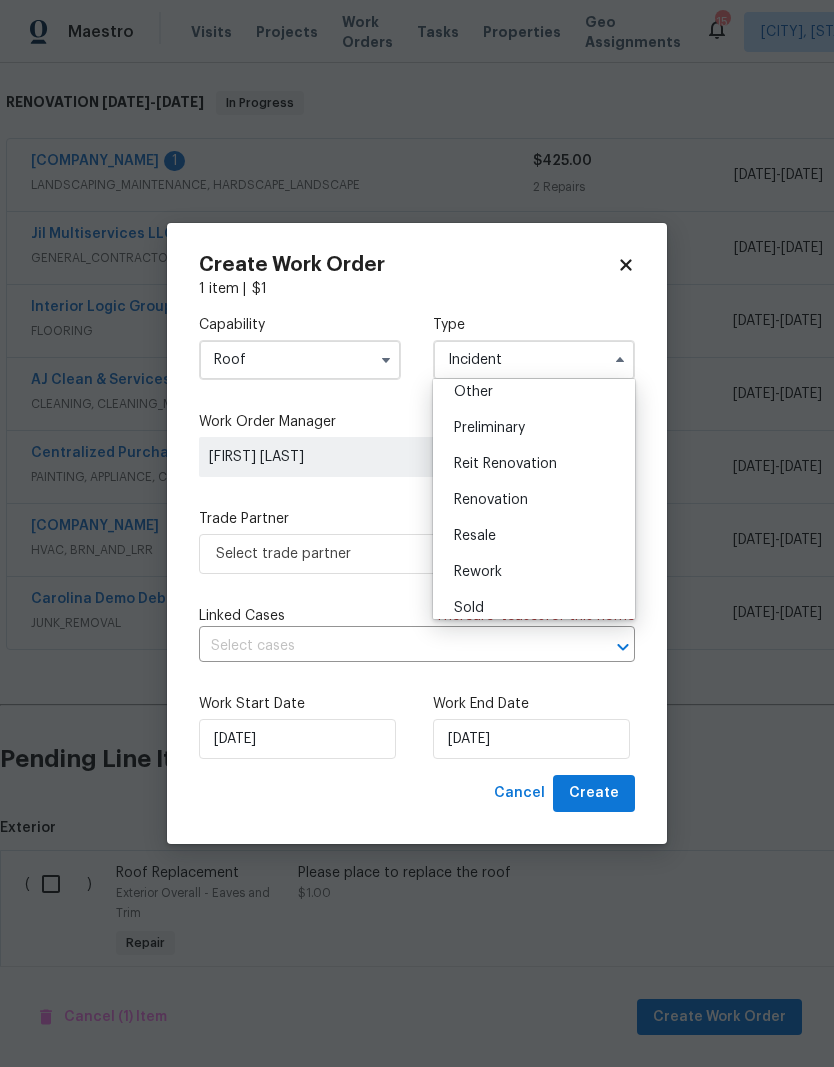 scroll, scrollTop: 412, scrollLeft: 0, axis: vertical 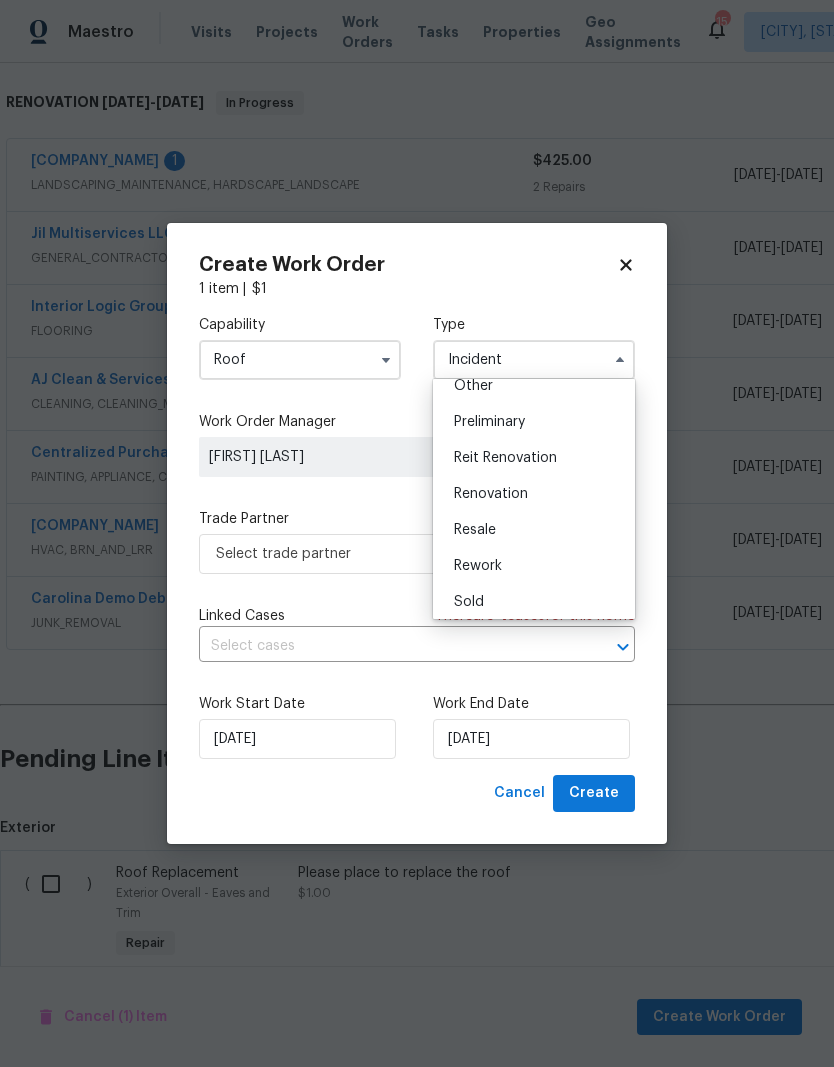 click on "Renovation" at bounding box center [534, 494] 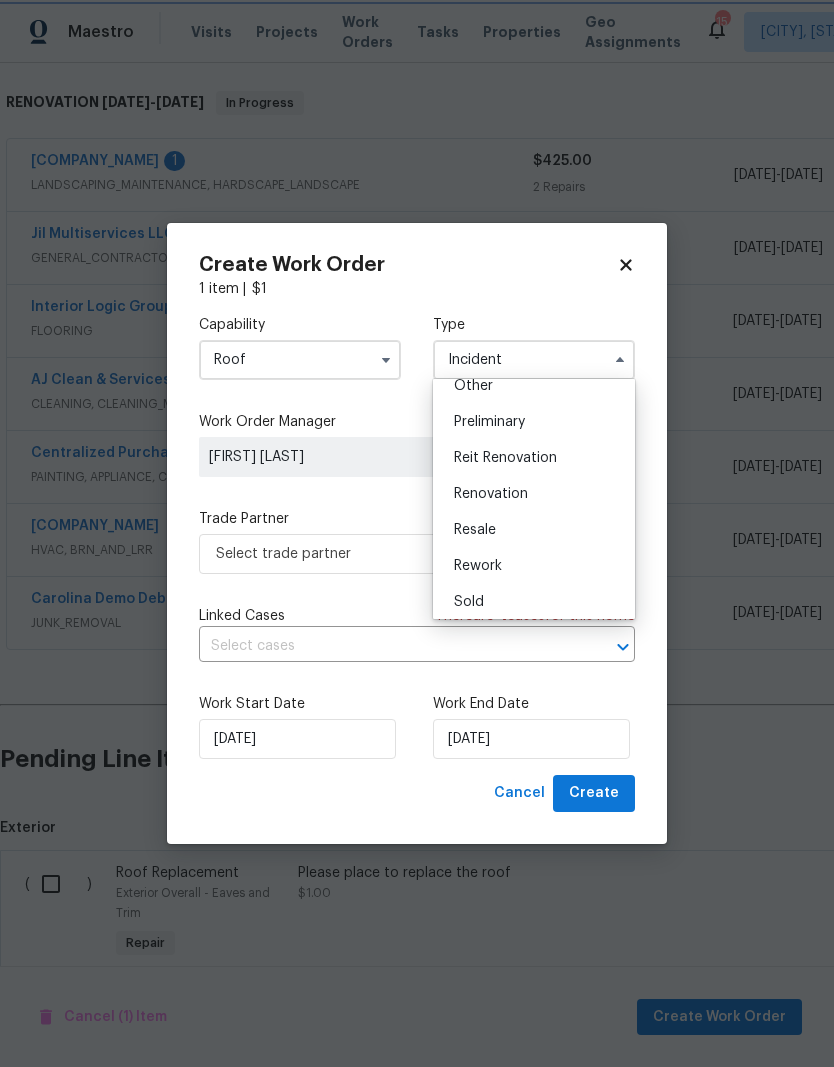 type on "Renovation" 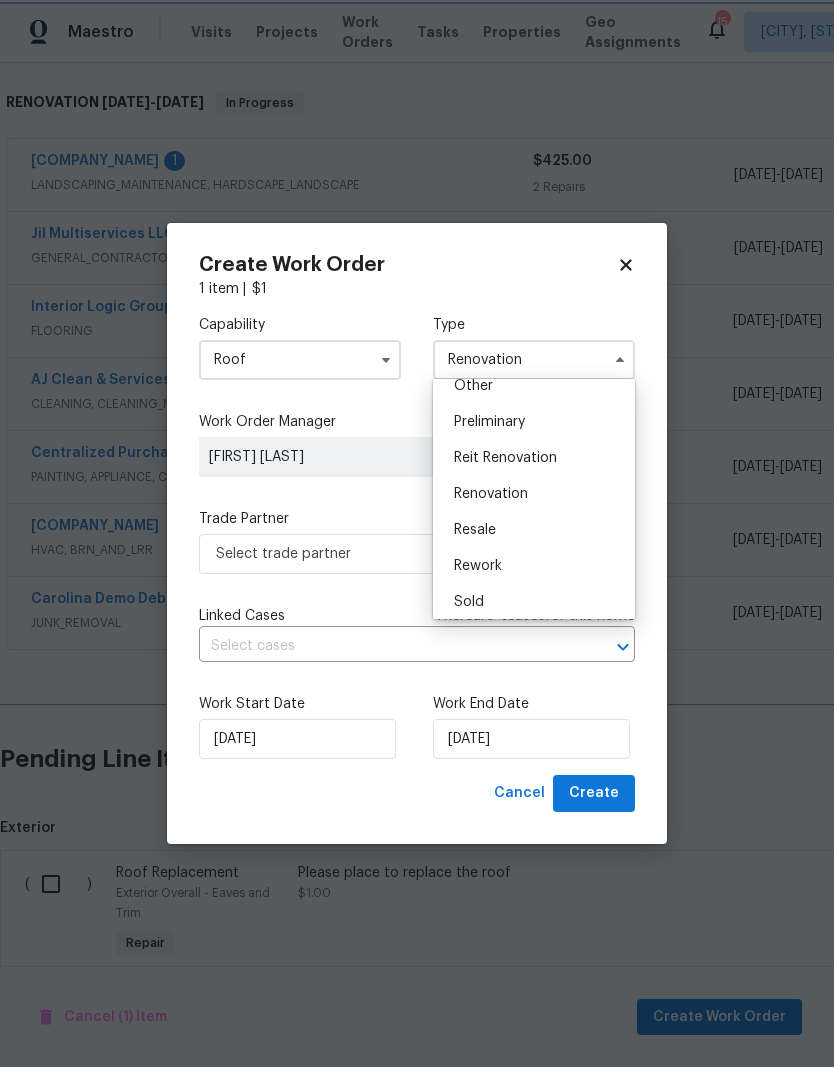scroll, scrollTop: 0, scrollLeft: 0, axis: both 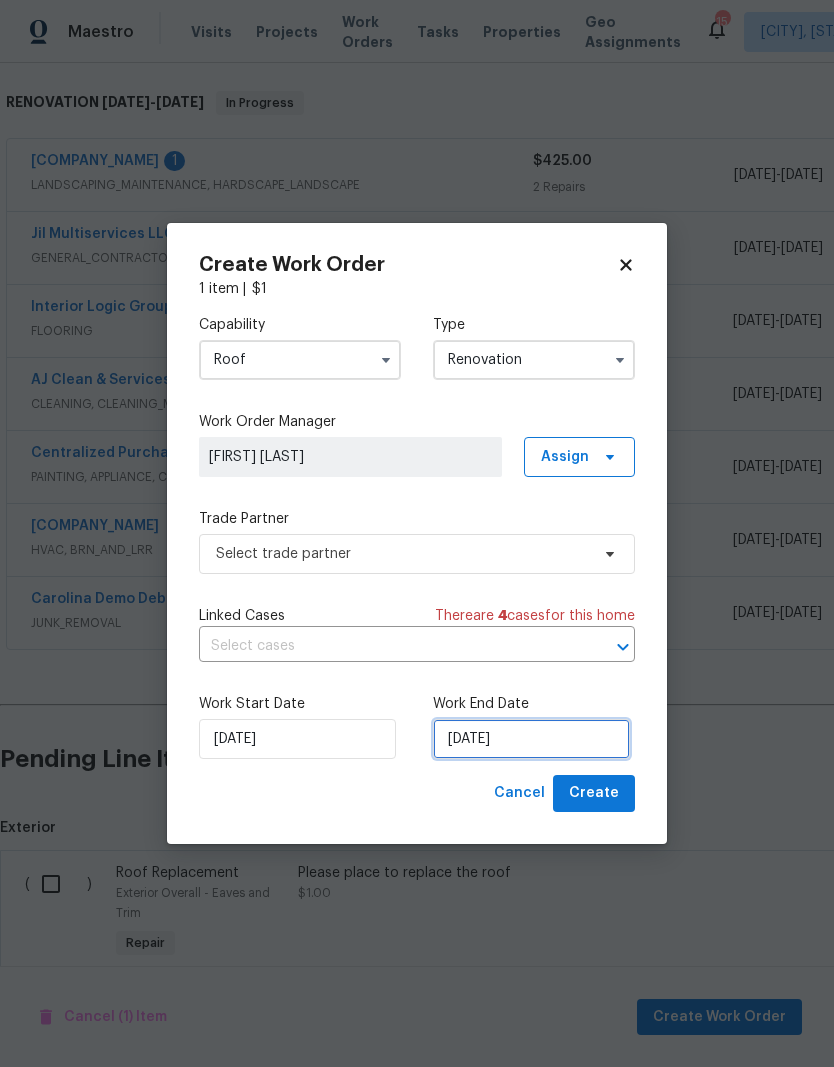 click on "[DATE]" at bounding box center [531, 739] 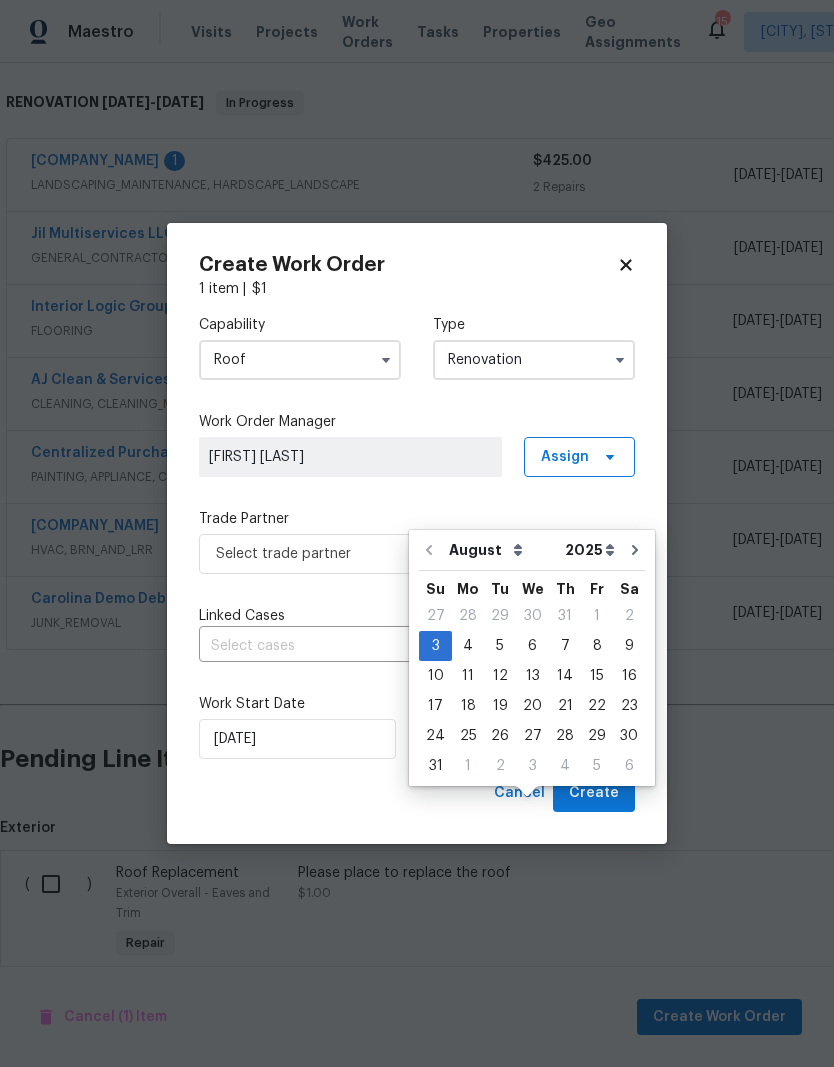 scroll, scrollTop: 80, scrollLeft: 0, axis: vertical 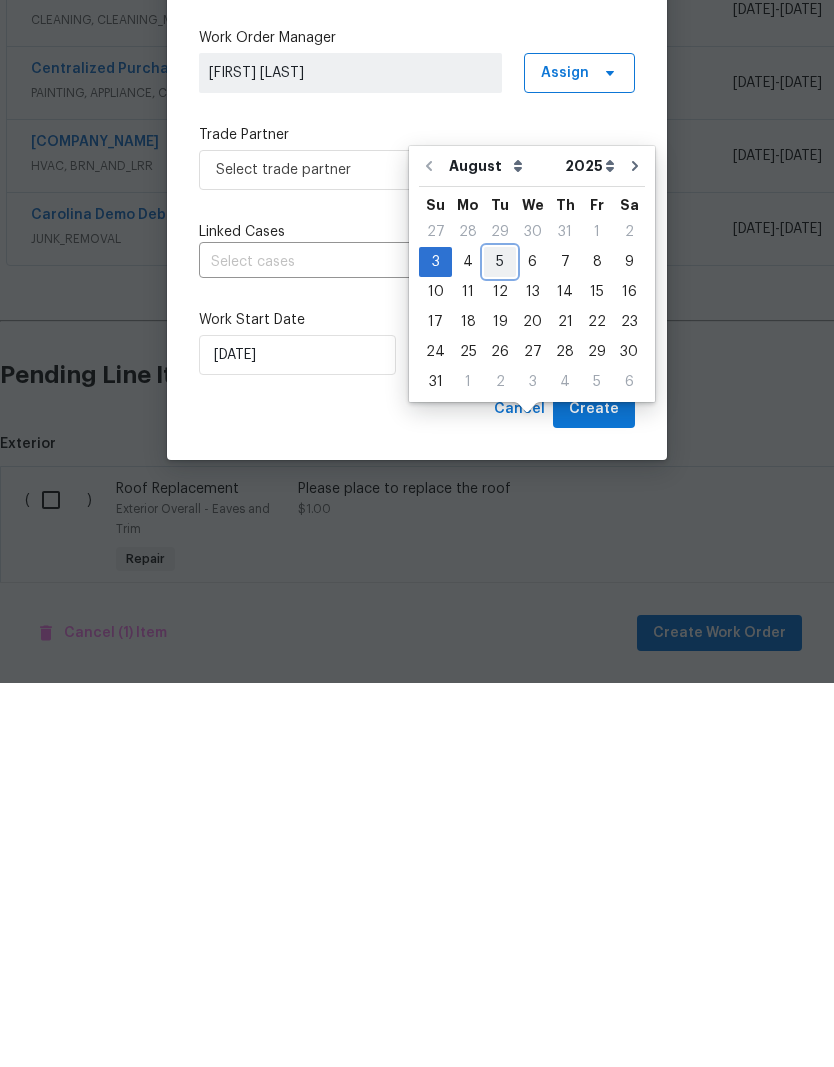 click on "5" at bounding box center [500, 646] 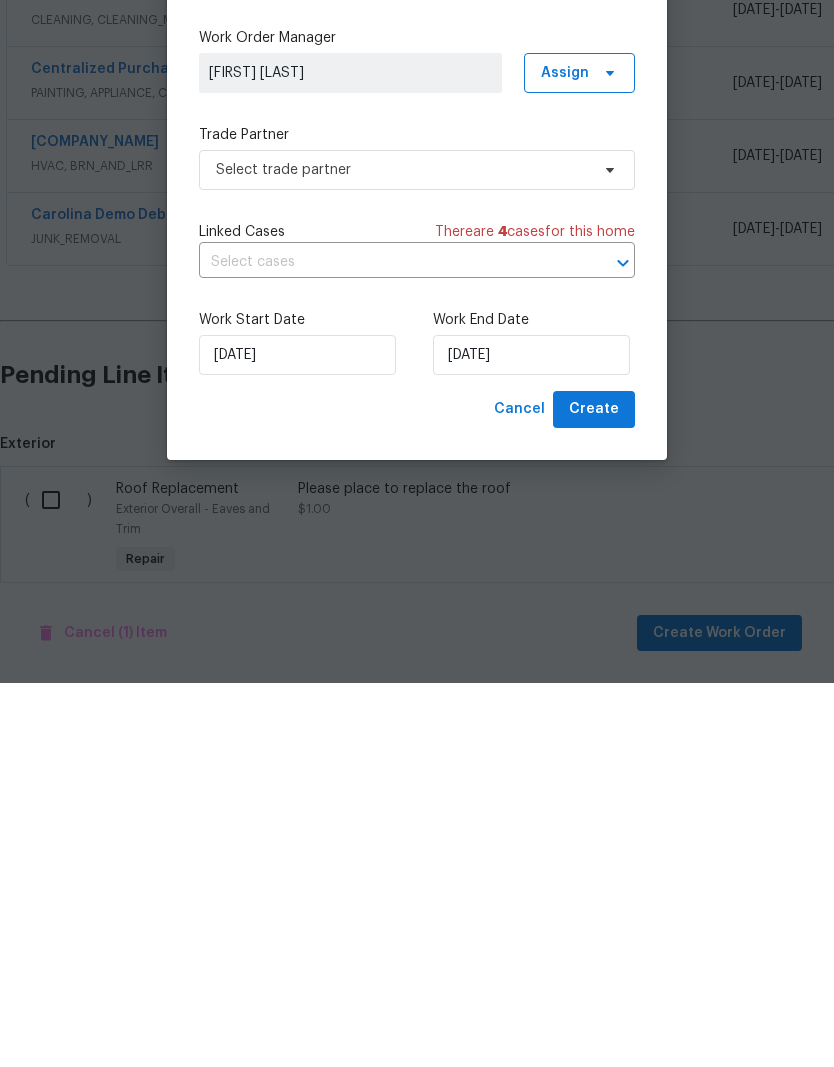 scroll, scrollTop: 79, scrollLeft: 0, axis: vertical 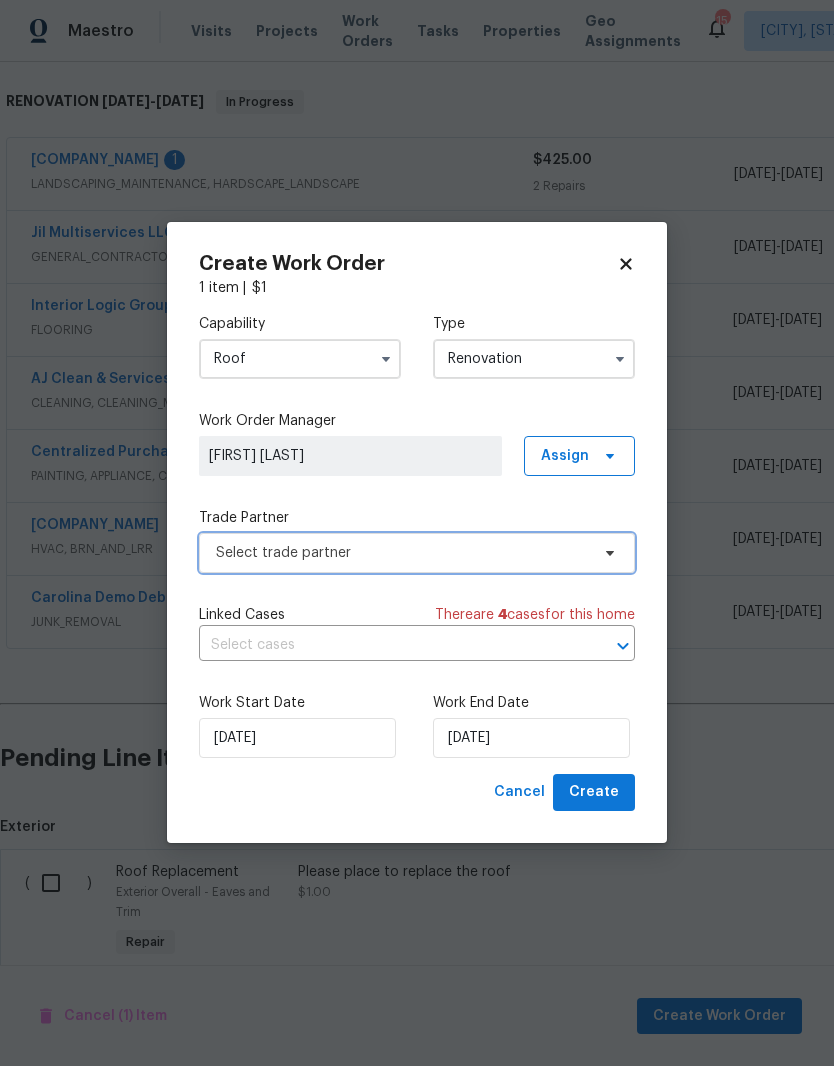 click on "Select trade partner" at bounding box center [417, 554] 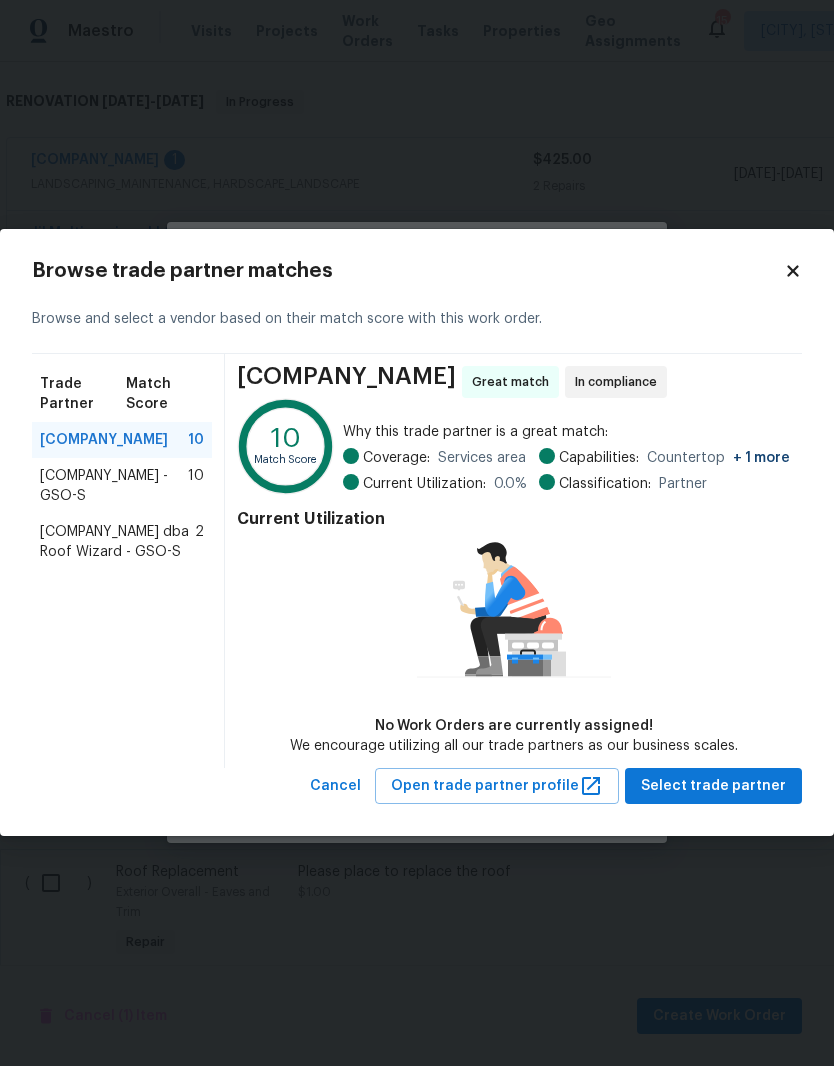 click on "[COMPANY_NAME] dba Roof Wizard - GSO-S" at bounding box center [117, 543] 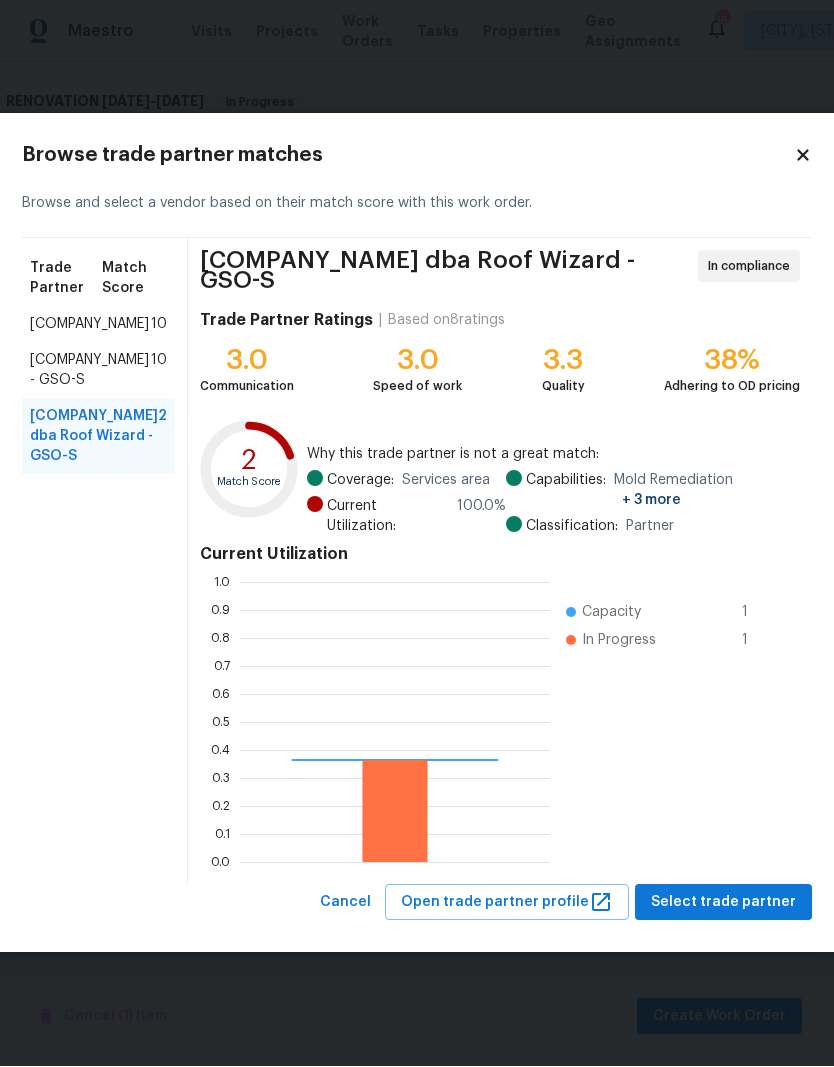 scroll, scrollTop: 2, scrollLeft: 2, axis: both 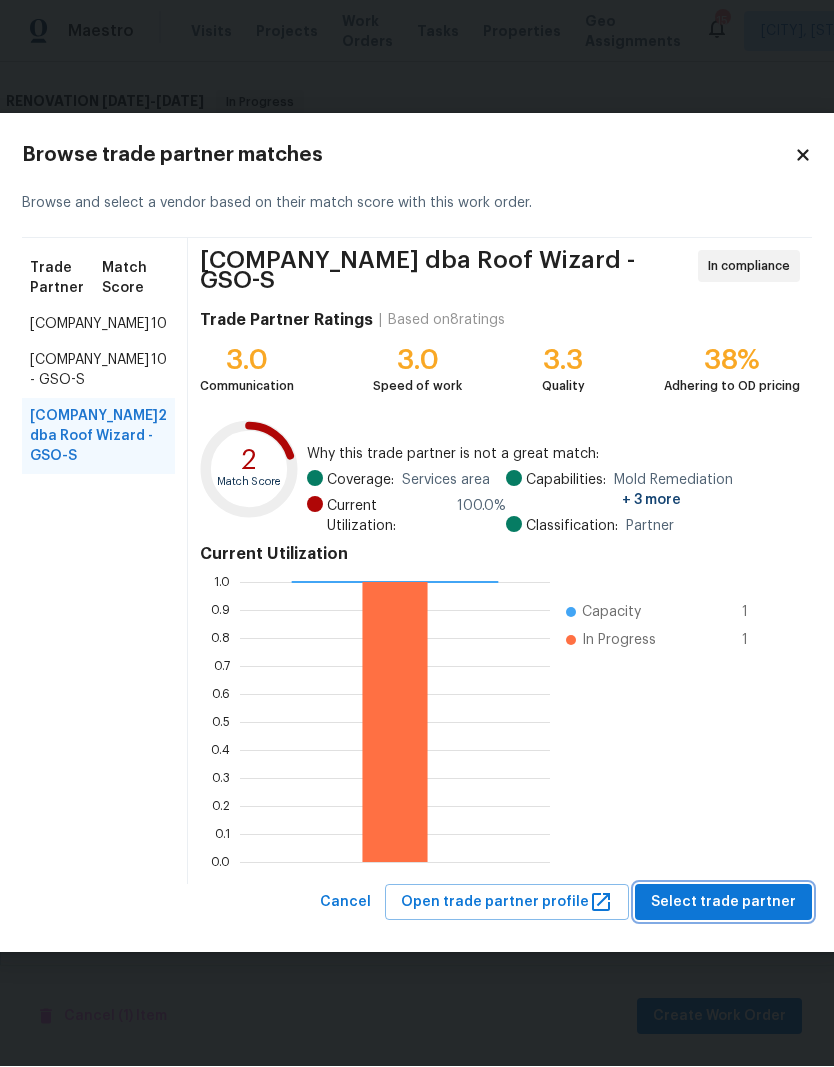 click on "Select trade partner" at bounding box center (723, 903) 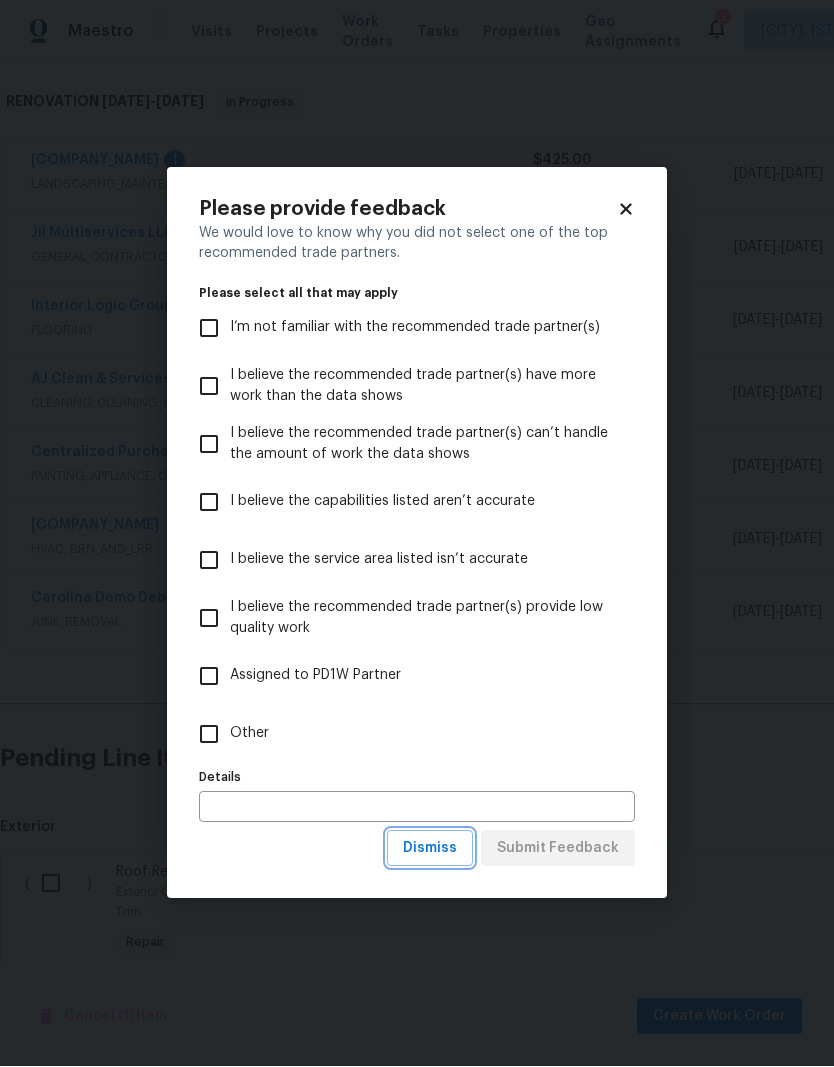 click on "Dismiss" at bounding box center (430, 849) 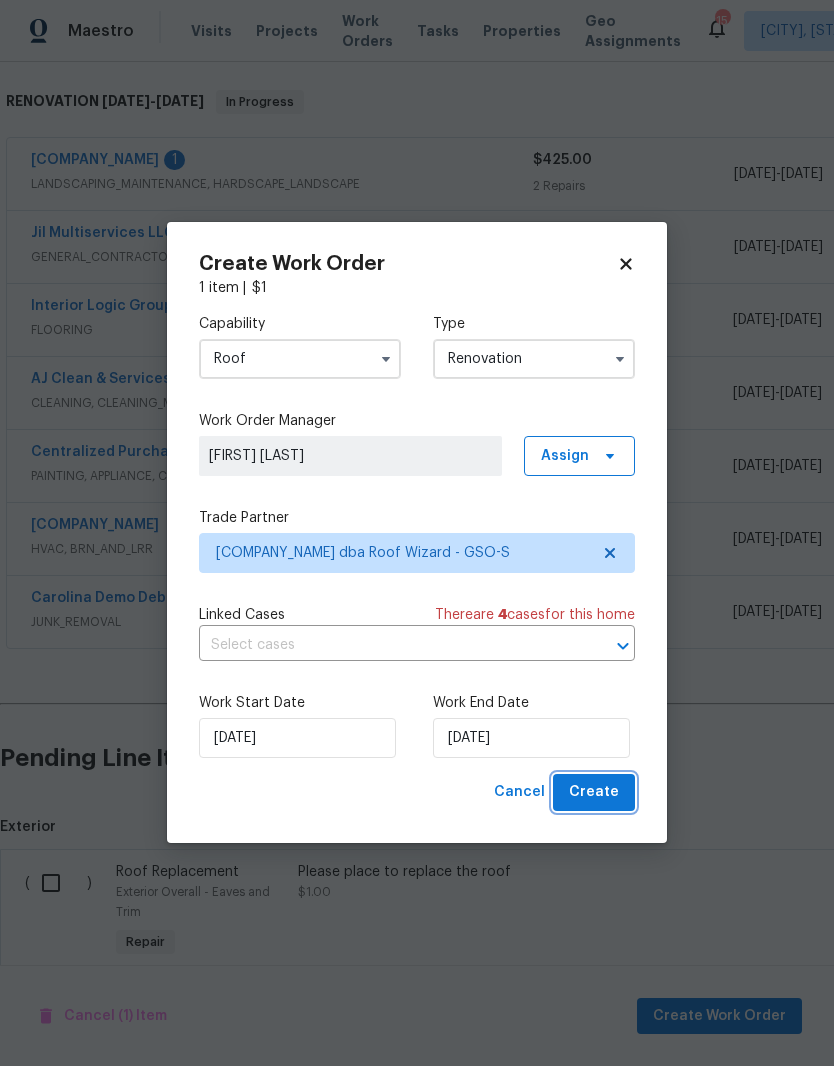 click on "Create" at bounding box center (594, 793) 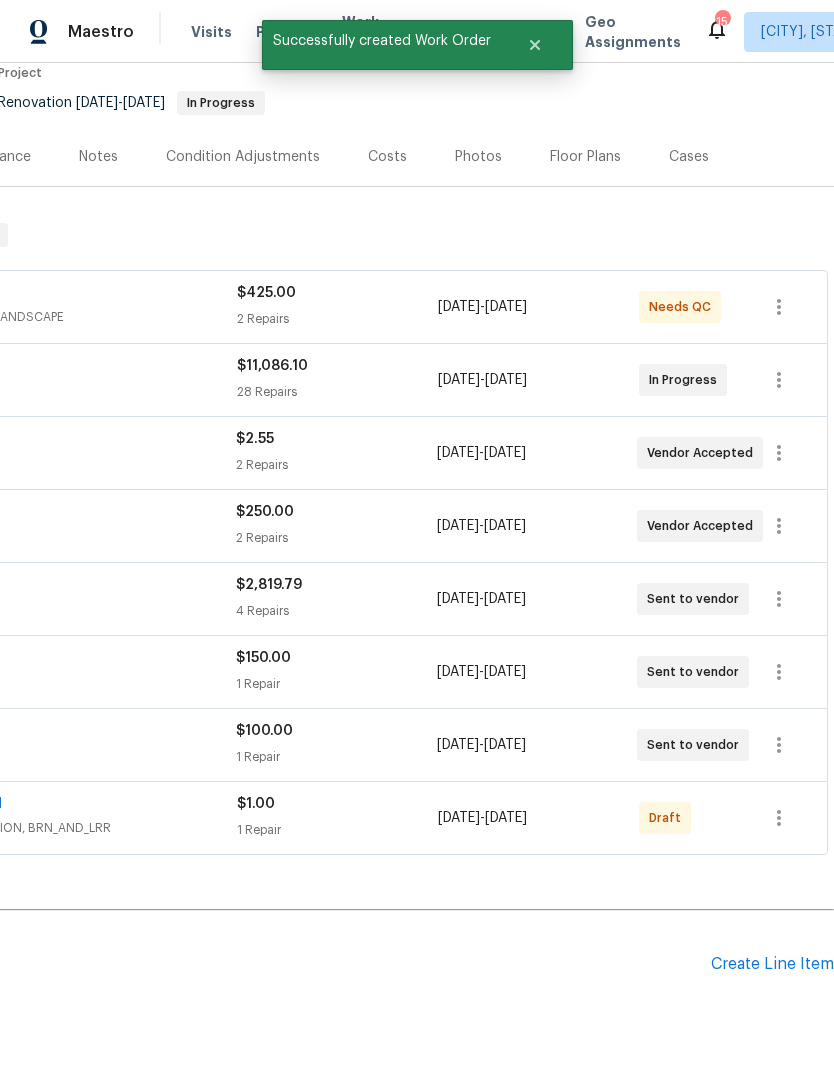 scroll, scrollTop: 196, scrollLeft: 296, axis: both 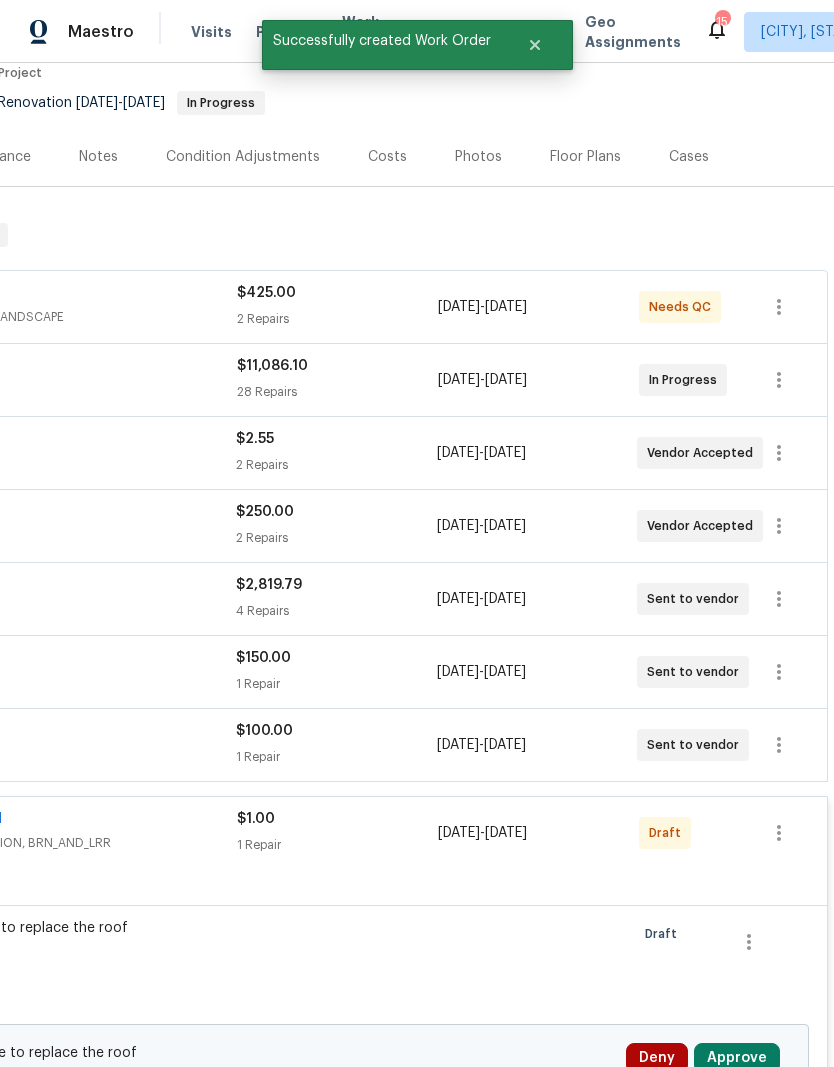 click on "Approve" at bounding box center (737, 1058) 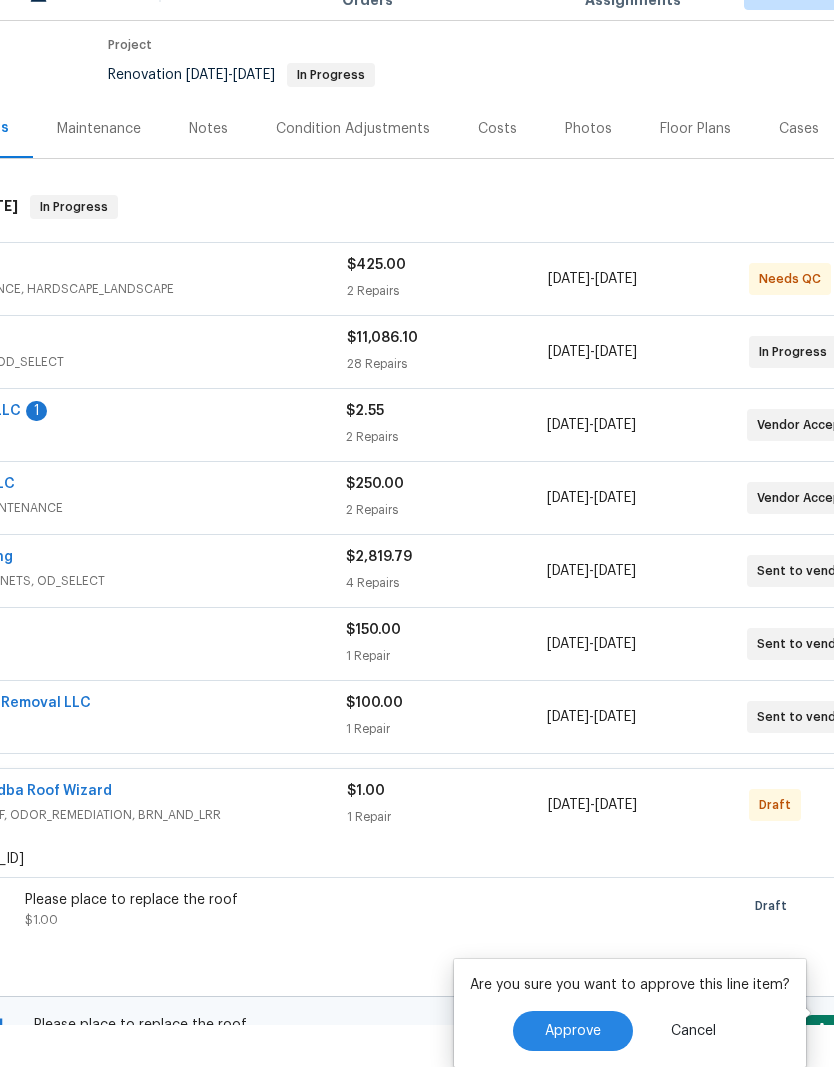 scroll, scrollTop: 179, scrollLeft: 160, axis: both 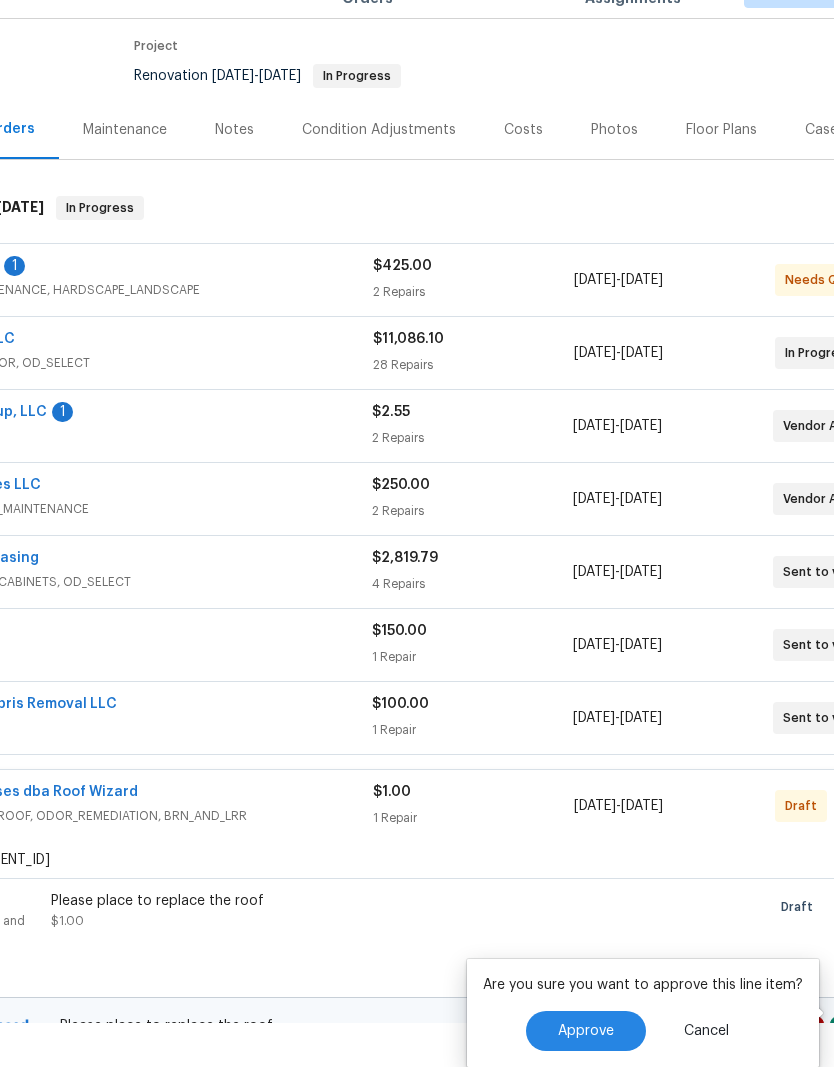 click on "Nordman Enterprises dba Roof Wizard" at bounding box center [4, 792] 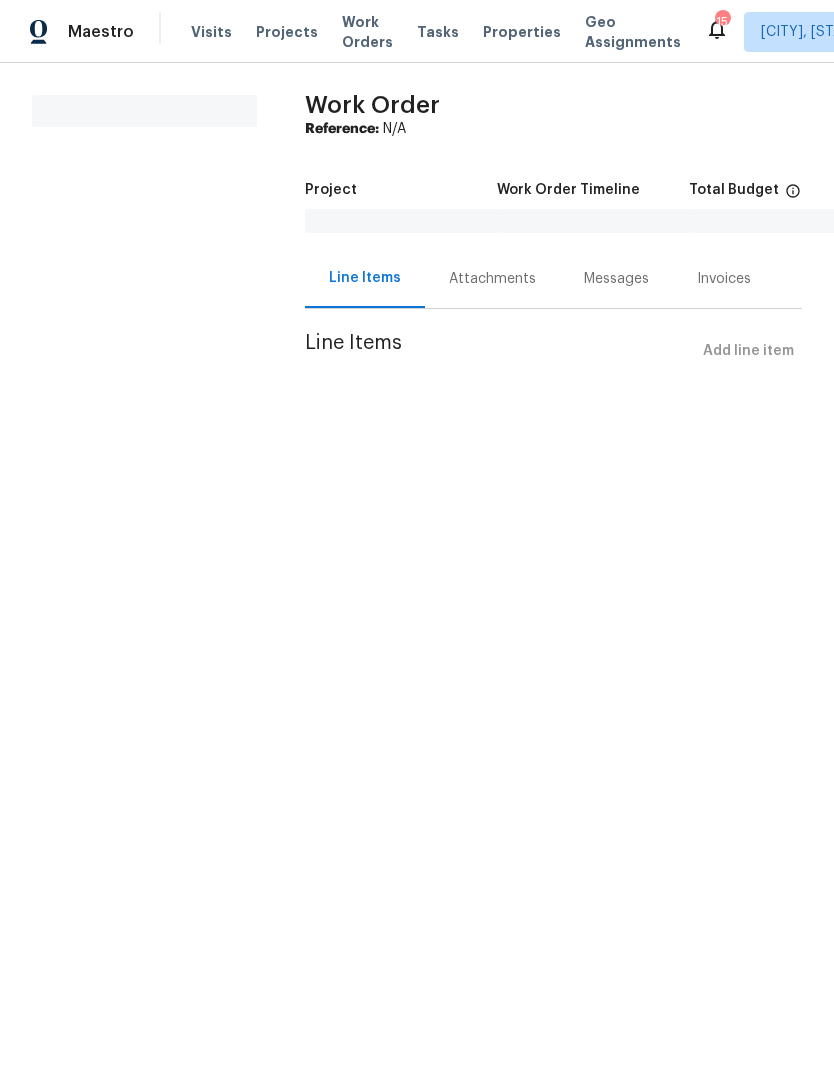 scroll, scrollTop: 0, scrollLeft: 0, axis: both 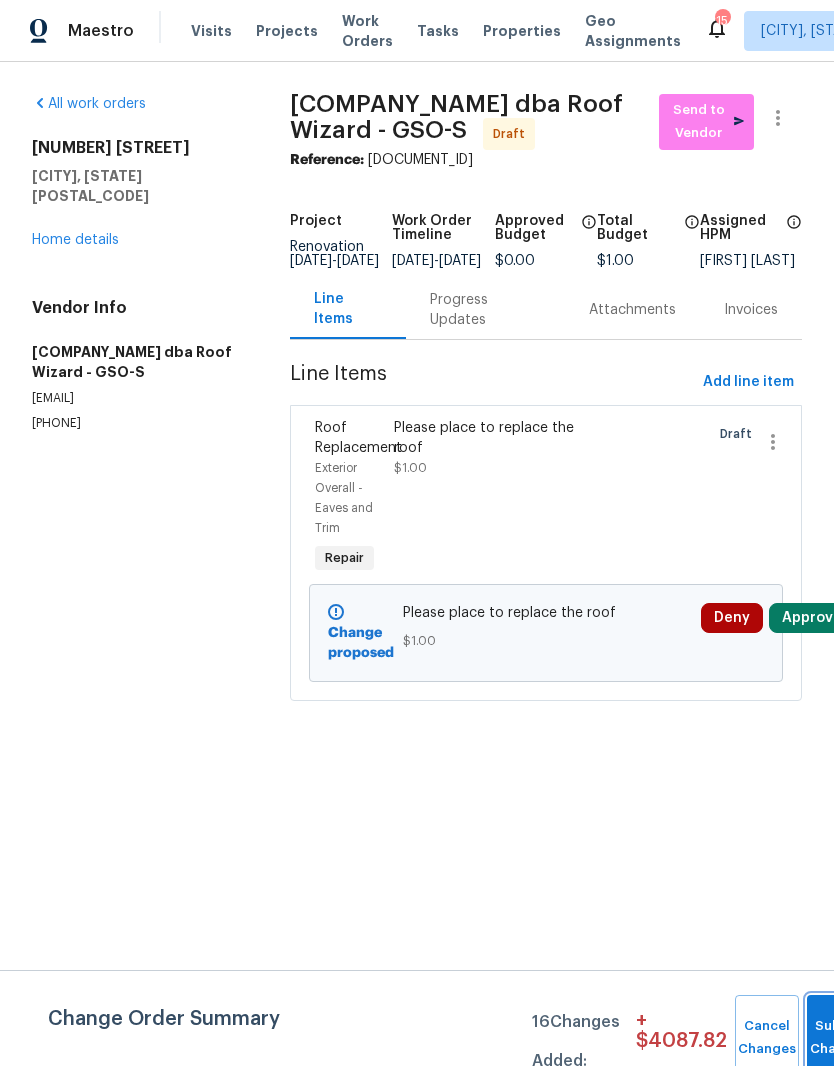 click on "Submit Changes" at bounding box center [839, 1039] 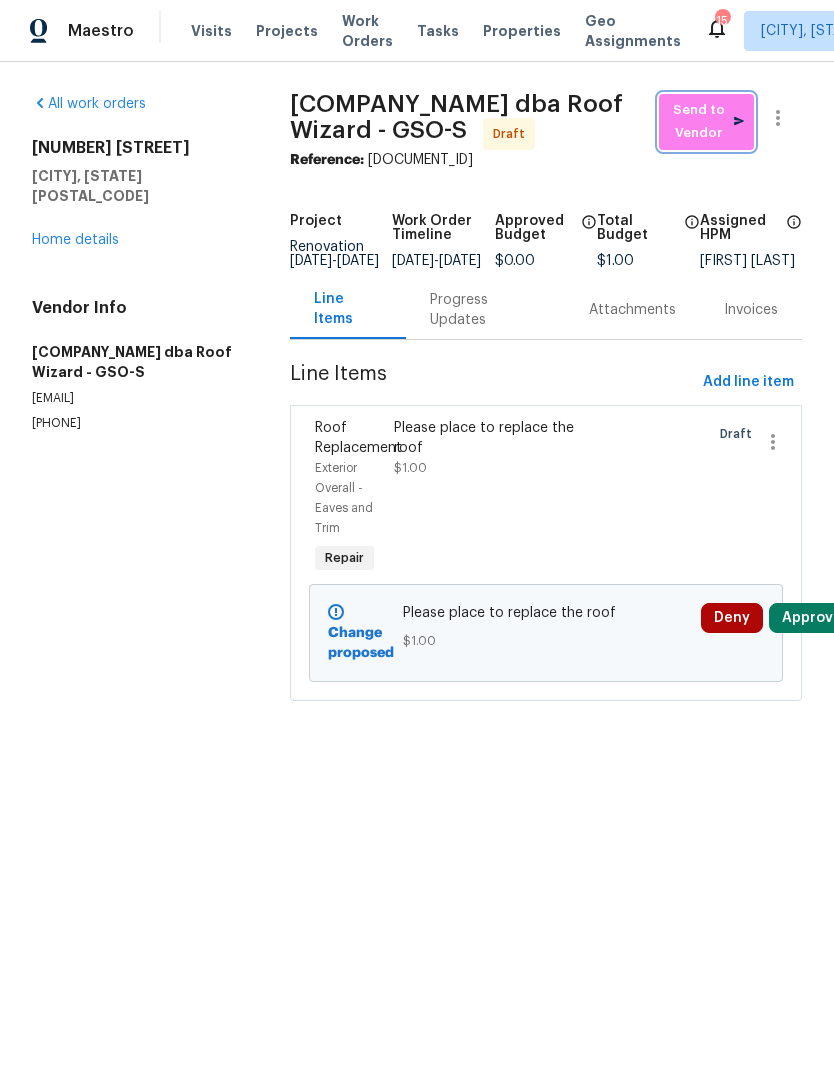 click on "Send to Vendor" at bounding box center (706, 123) 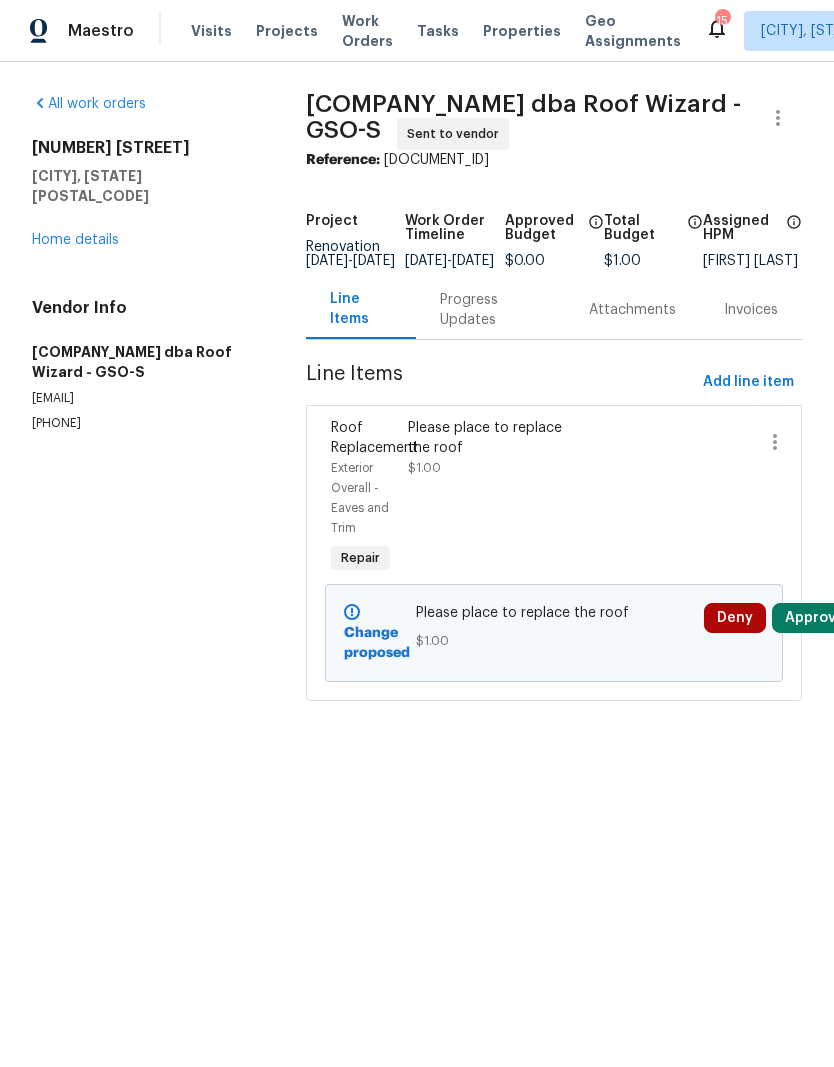 scroll, scrollTop: 0, scrollLeft: 0, axis: both 